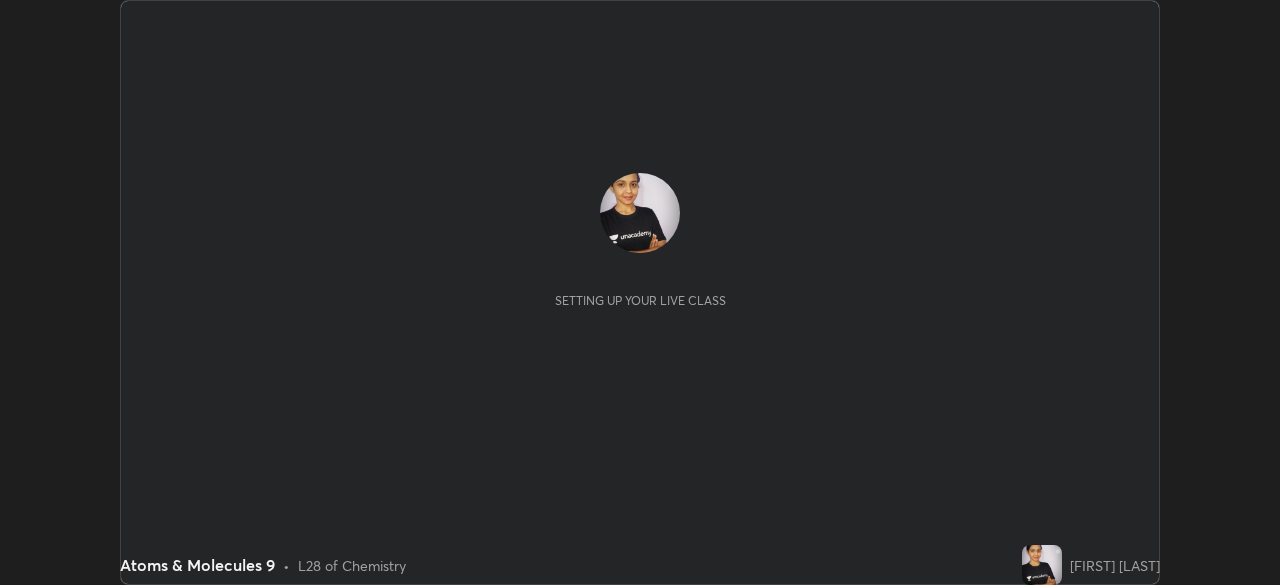 scroll, scrollTop: 0, scrollLeft: 0, axis: both 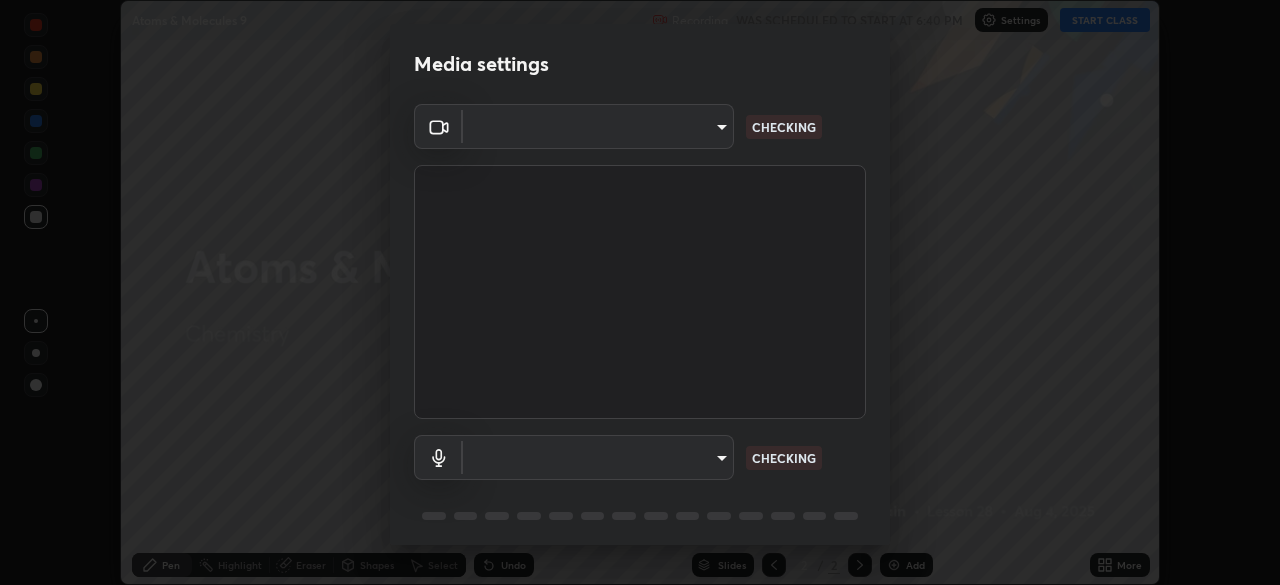 type on "26ea4645ce1167a88714ccf2a1c7b245e82c900ba769eb6e2bf526cec6792837" 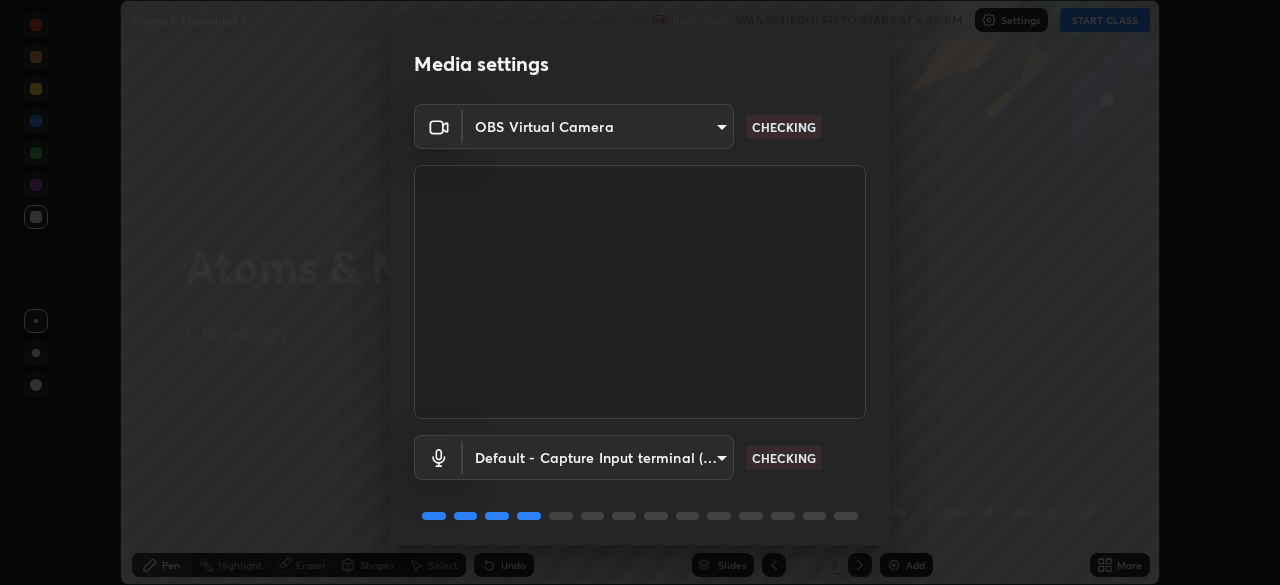scroll, scrollTop: 71, scrollLeft: 0, axis: vertical 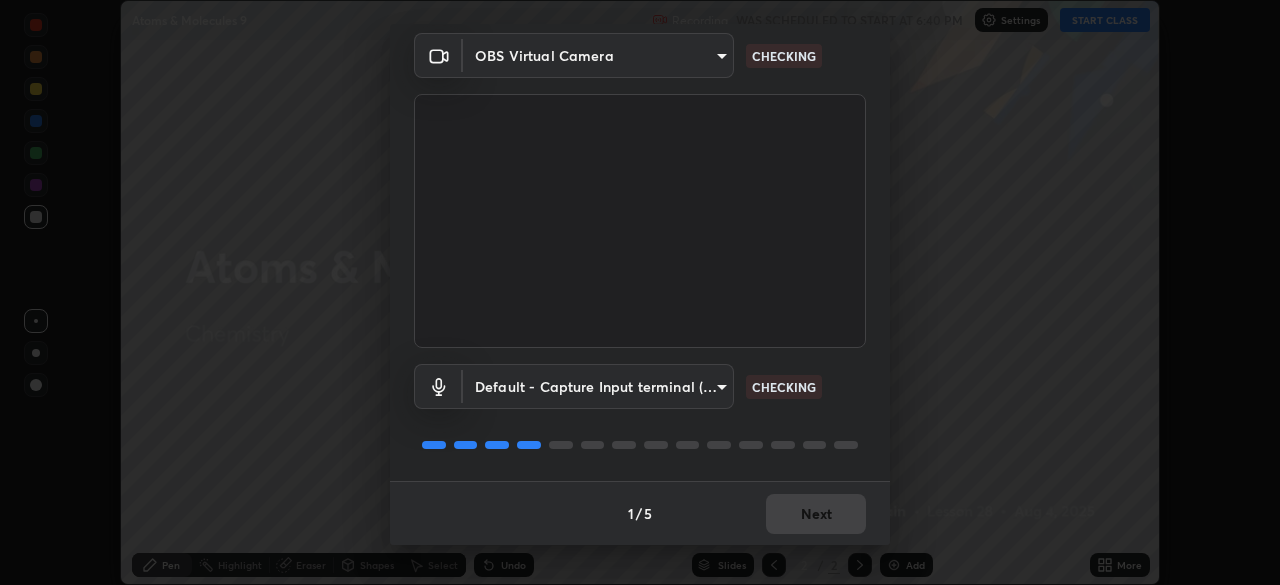 click on "Erase all Atoms & Molecules 9 Recording WAS SCHEDULED TO START AT  6:40 PM Settings START CLASS Setting up your live class Atoms & Molecules 9 • L28 of Chemistry [FIRST] [LAST] Pen Highlight Eraser Shapes Select Undo Slides 2 / 2 Add More No doubts shared Encourage your learners to ask a doubt for better clarity Report an issue Reason for reporting Buffering Chat not working Audio - Video sync issue Educator video quality low ​ Attach an image Report Media settings OBS Virtual Camera 26ea4645ce1167a88714ccf2a1c7b245e82c900ba769eb6e2bf526cec6792837 CHECKING Default - Capture Input terminal (2- Digital Array MIC) default CHECKING 1 / 5 Next" at bounding box center (640, 292) 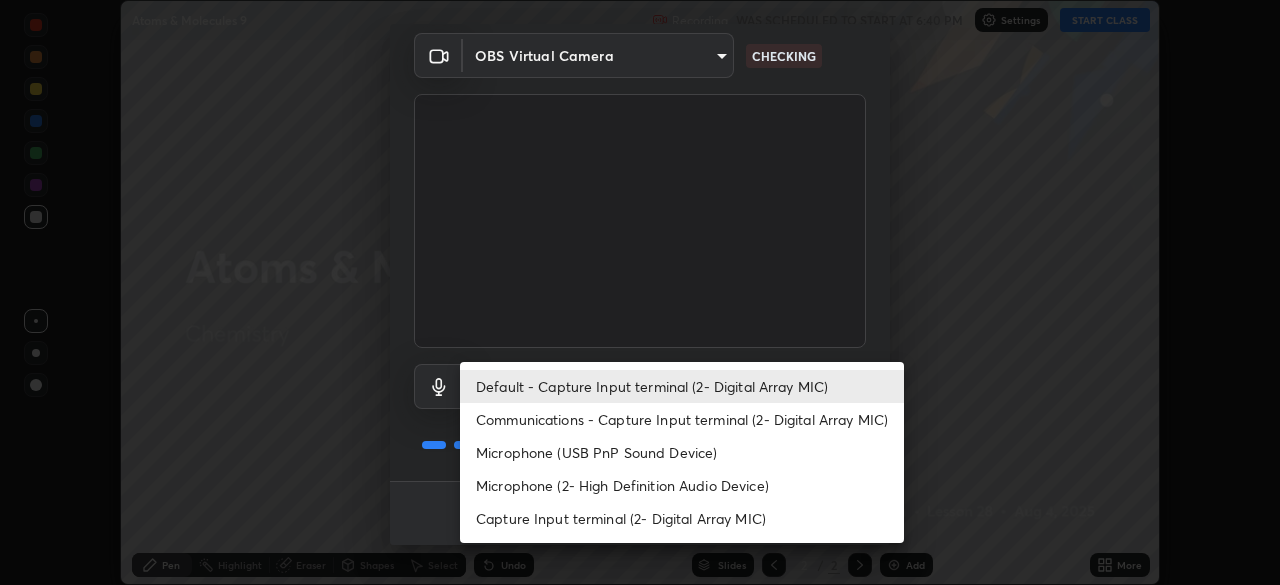 click on "Microphone (USB PnP Sound Device)" at bounding box center (682, 452) 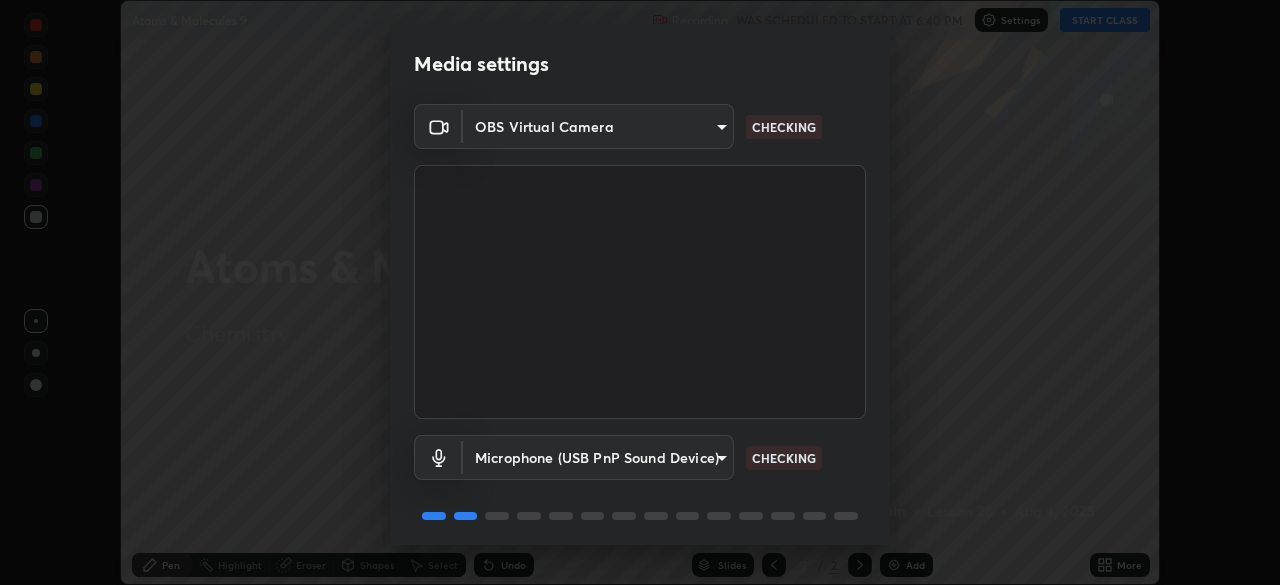 scroll, scrollTop: 71, scrollLeft: 0, axis: vertical 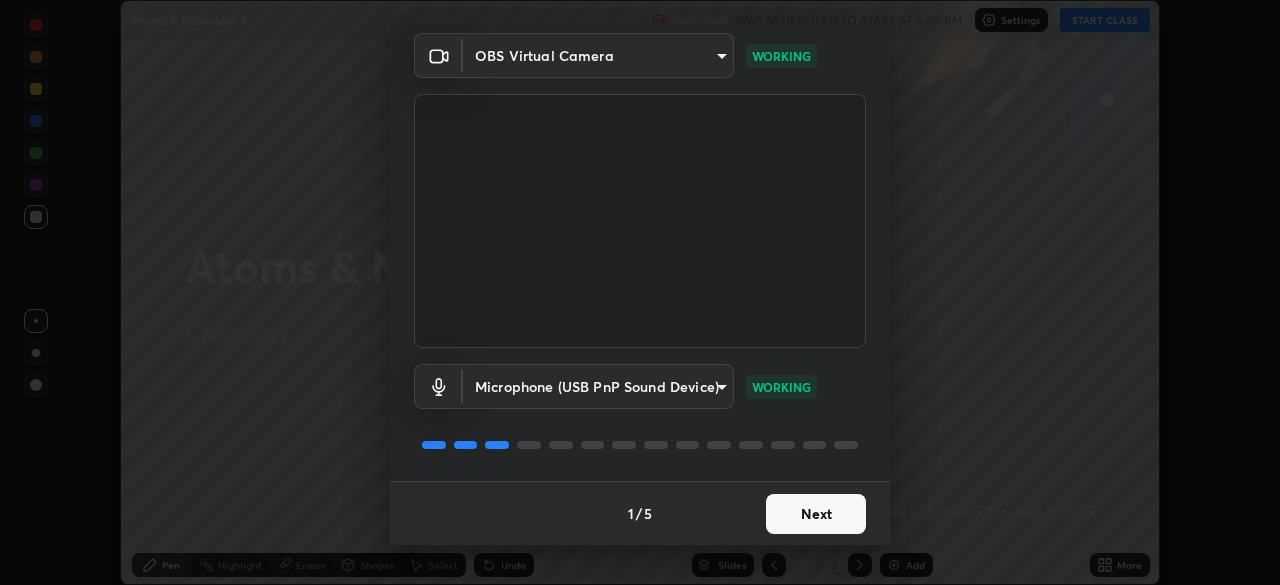 click on "Next" at bounding box center [816, 514] 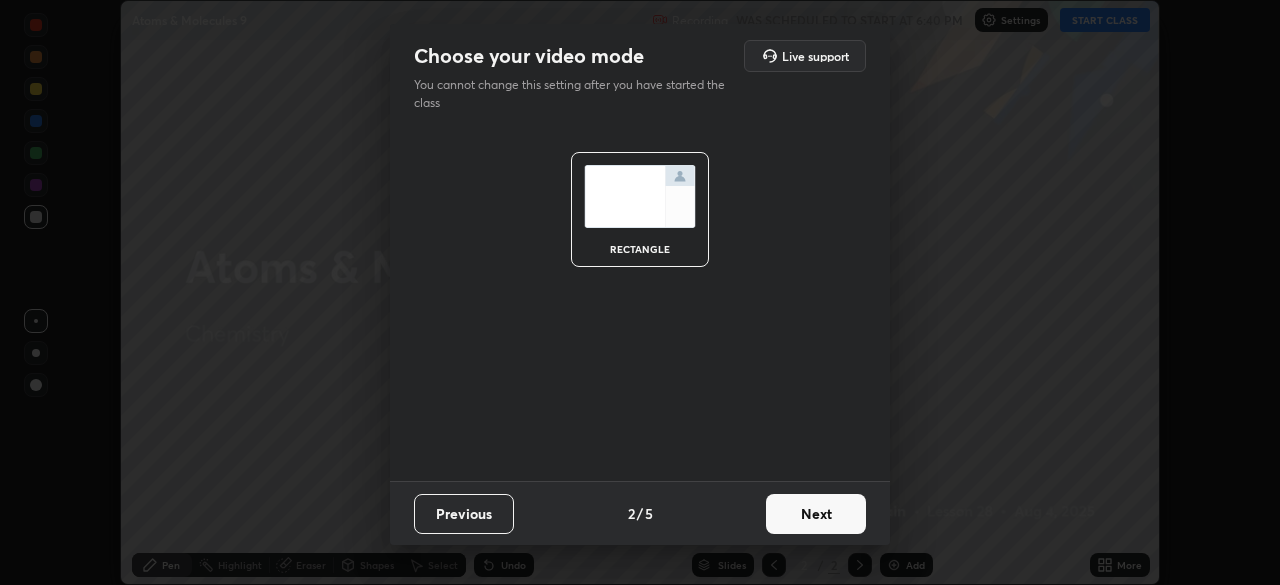 scroll, scrollTop: 0, scrollLeft: 0, axis: both 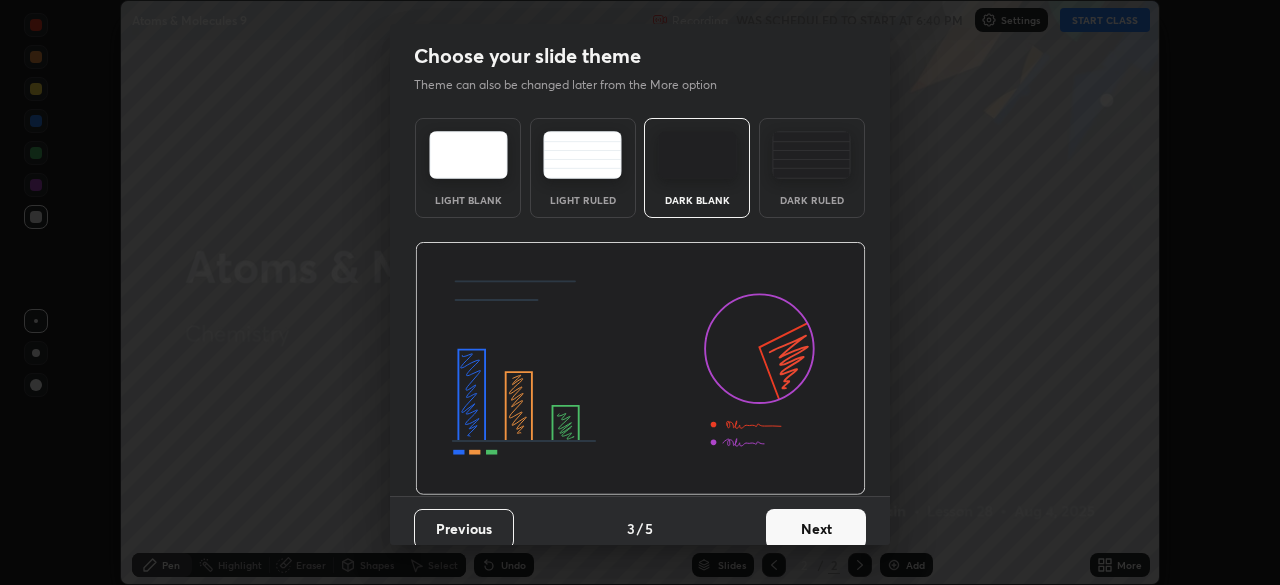 click on "Next" at bounding box center [816, 529] 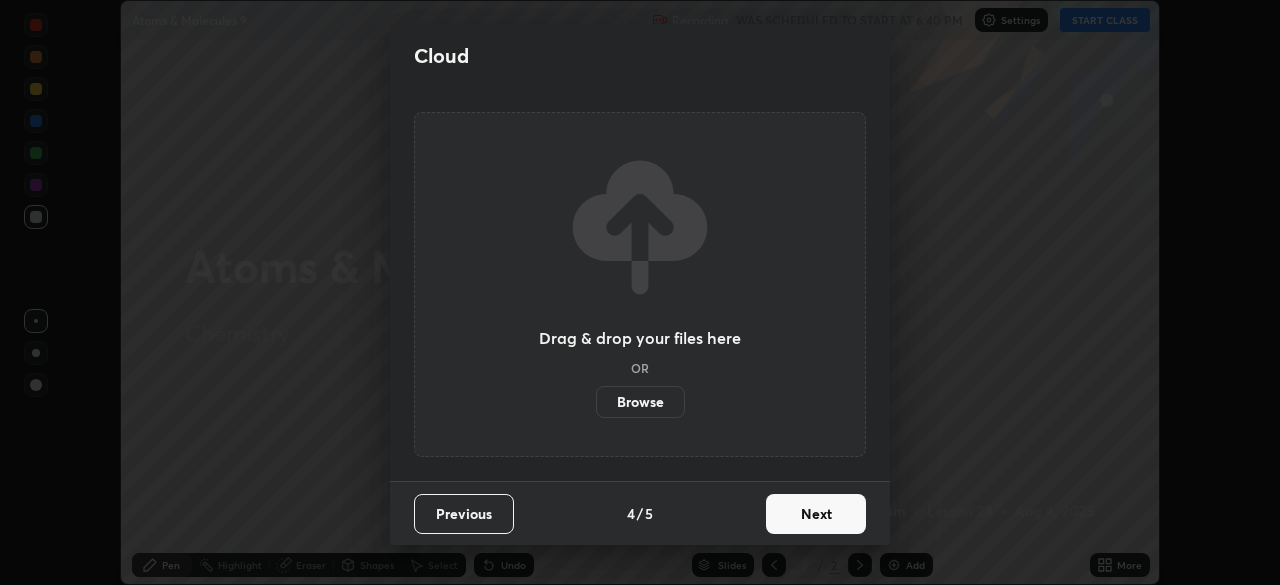 click on "Next" at bounding box center [816, 514] 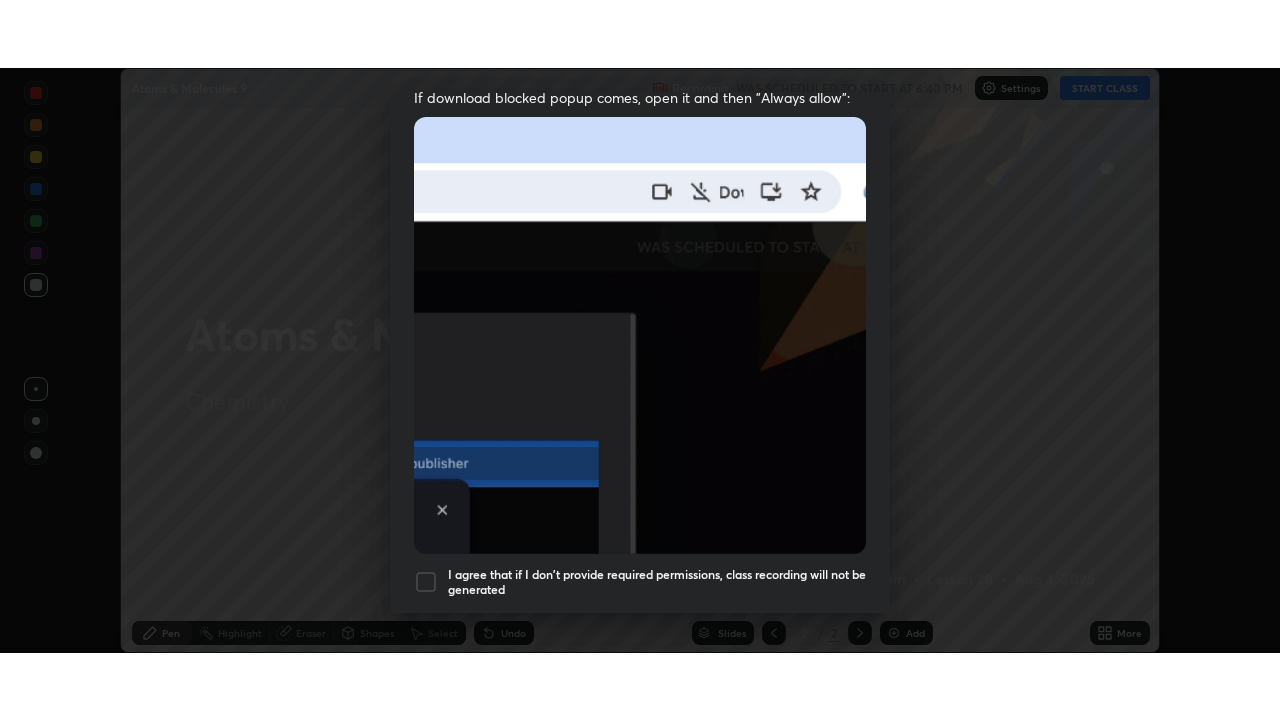 scroll, scrollTop: 479, scrollLeft: 0, axis: vertical 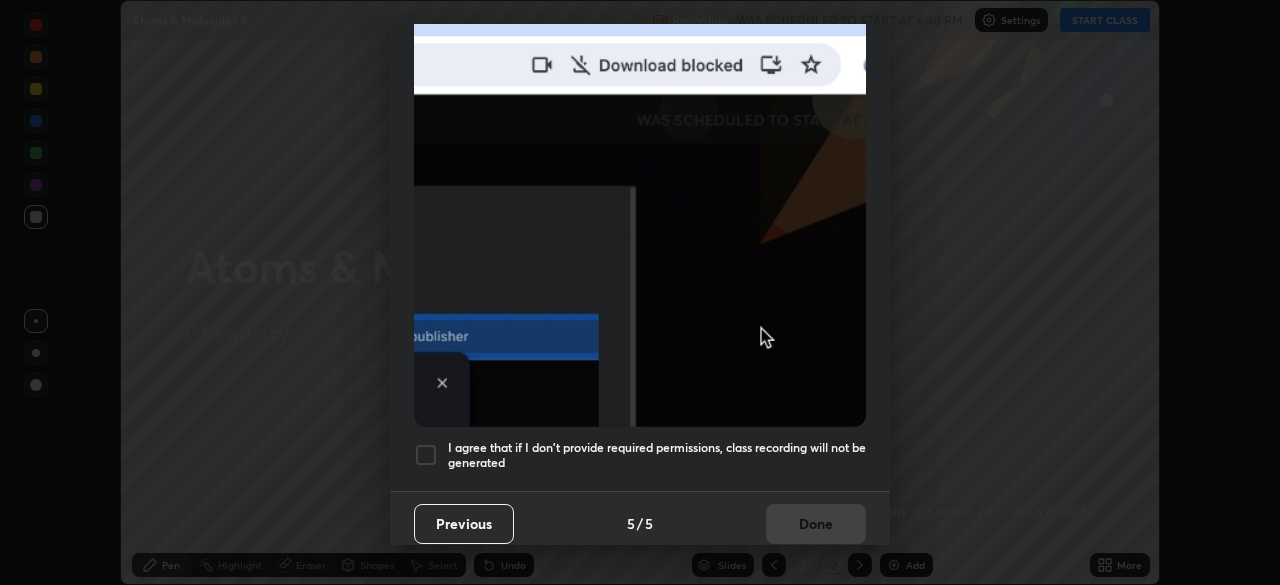 click at bounding box center (426, 455) 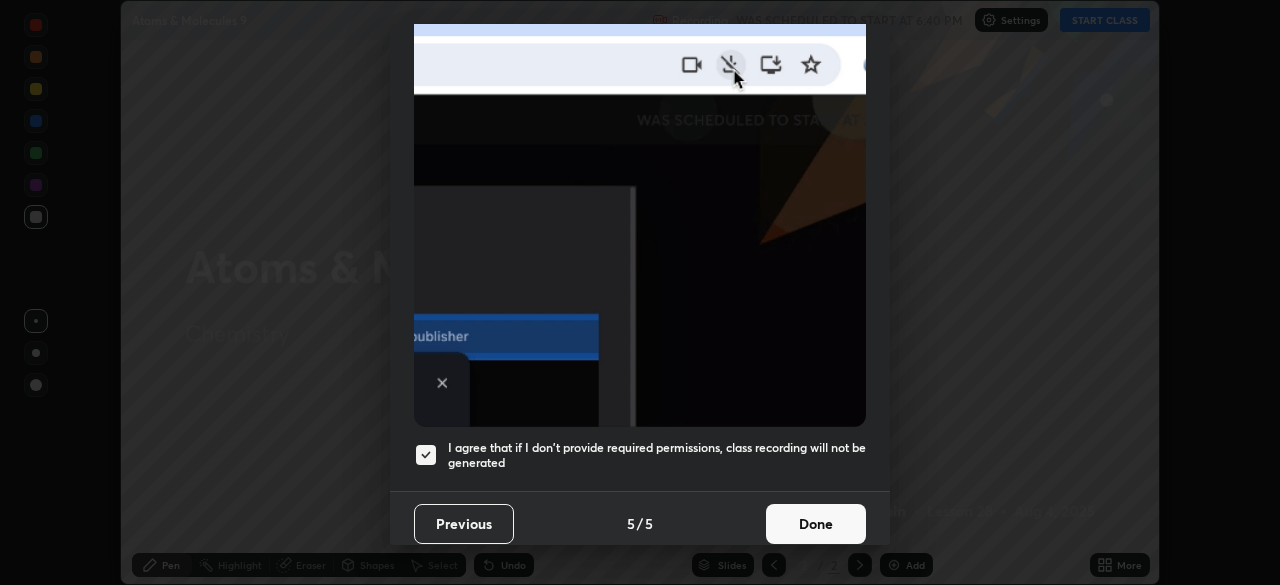 click on "Done" at bounding box center [816, 524] 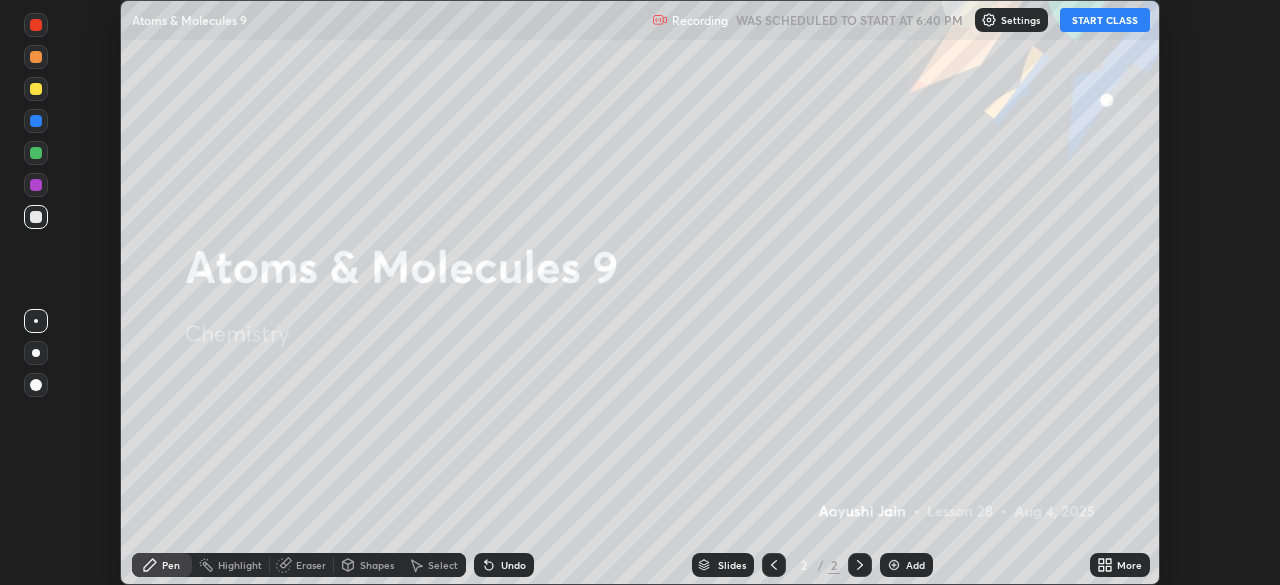 click on "START CLASS" at bounding box center (1105, 20) 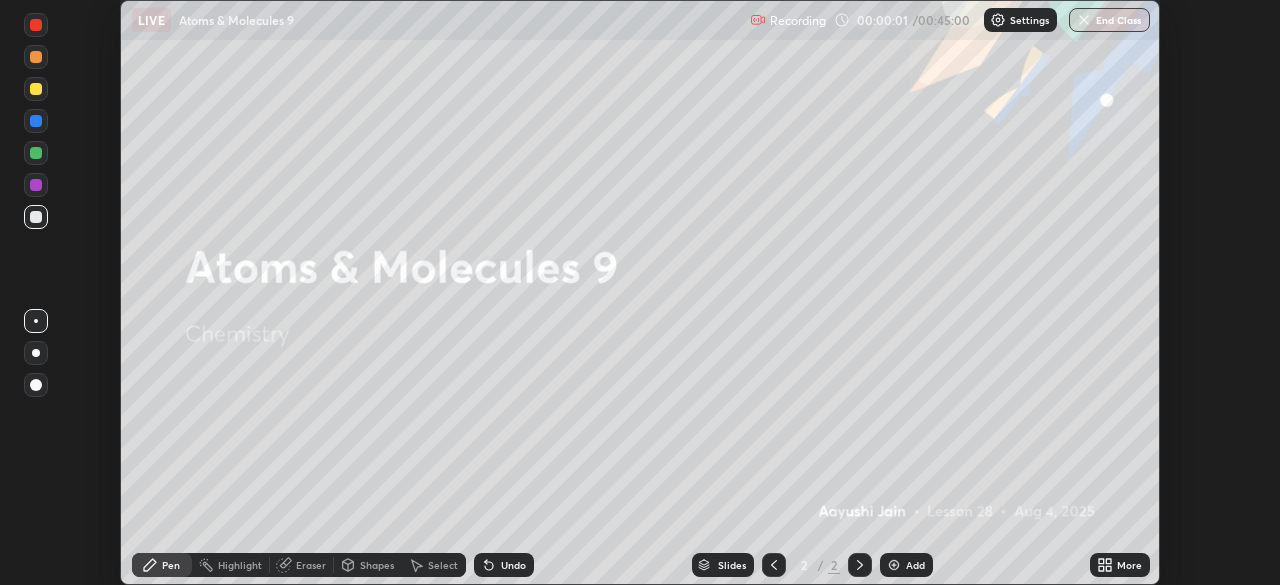 click 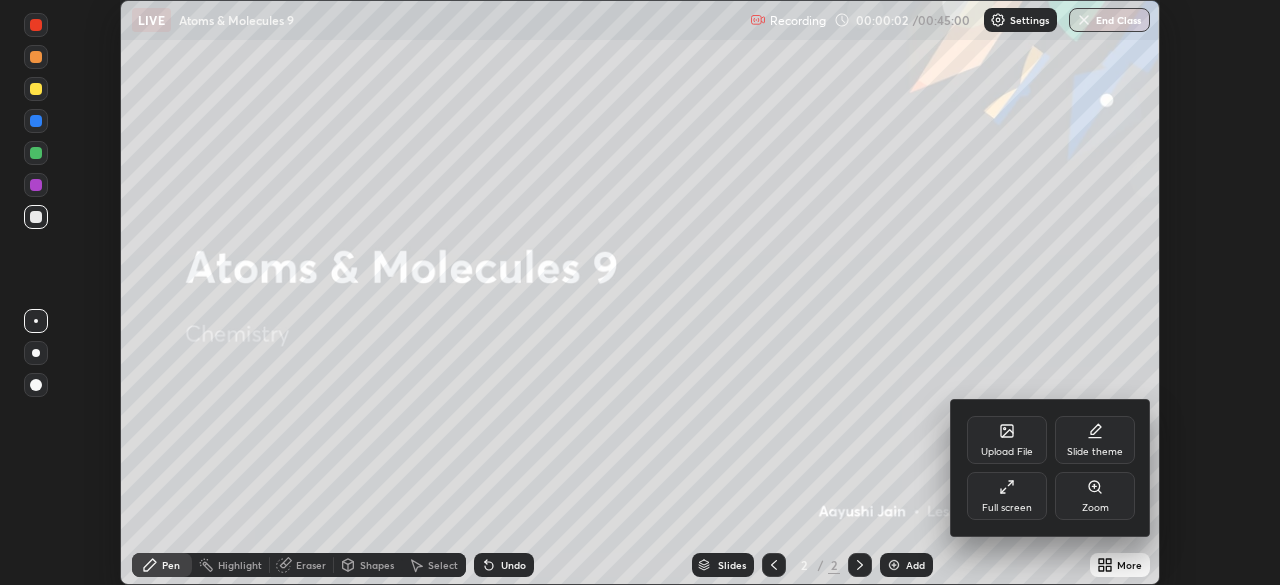 click on "Full screen" at bounding box center [1007, 496] 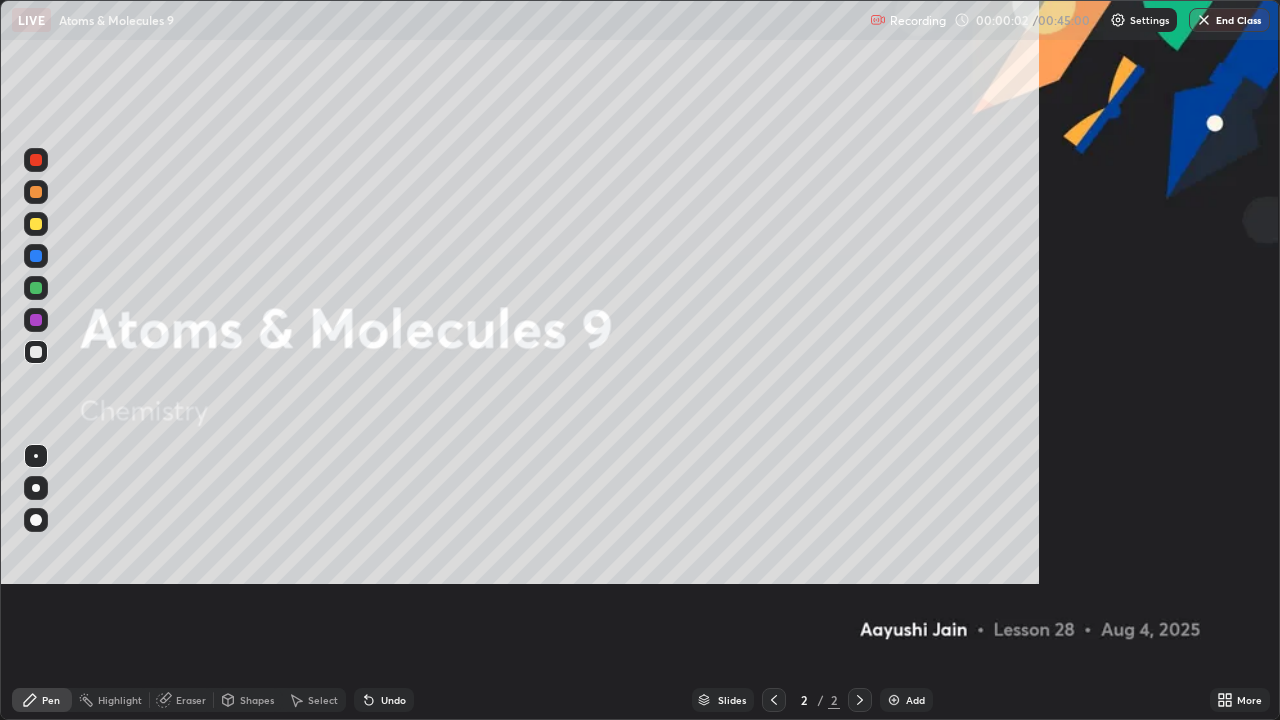 scroll, scrollTop: 99280, scrollLeft: 98720, axis: both 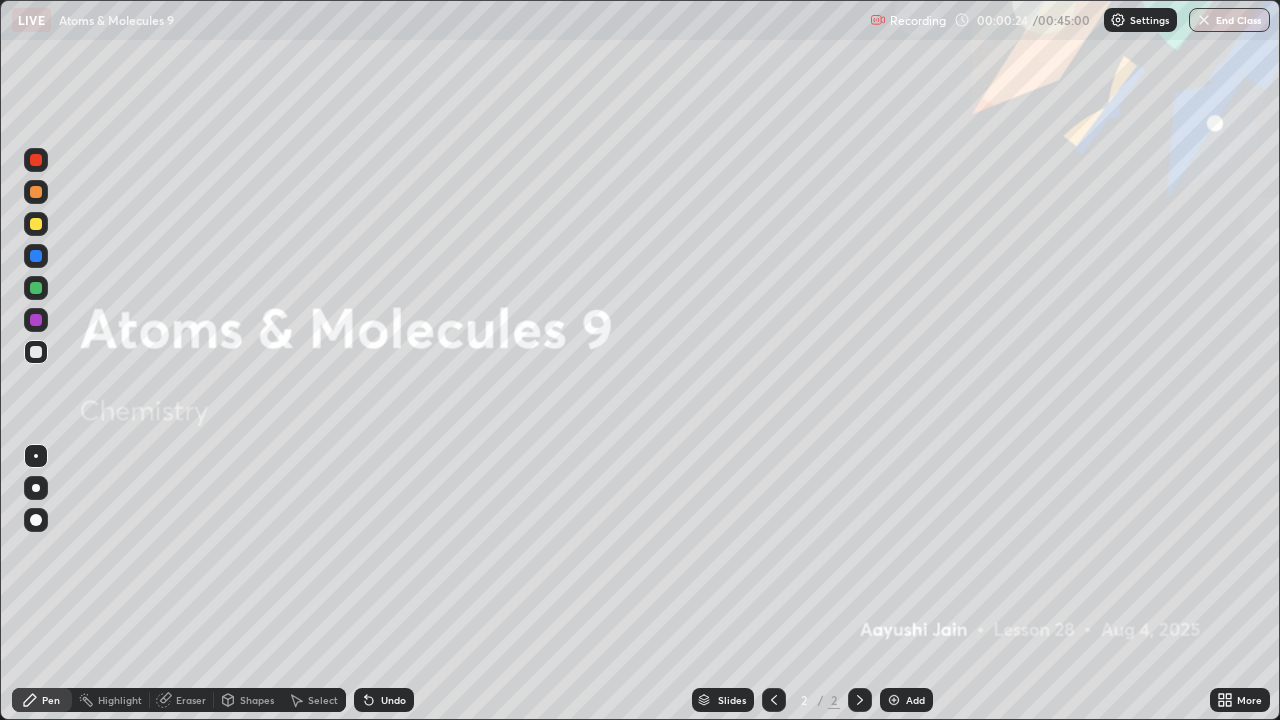 click at bounding box center (894, 700) 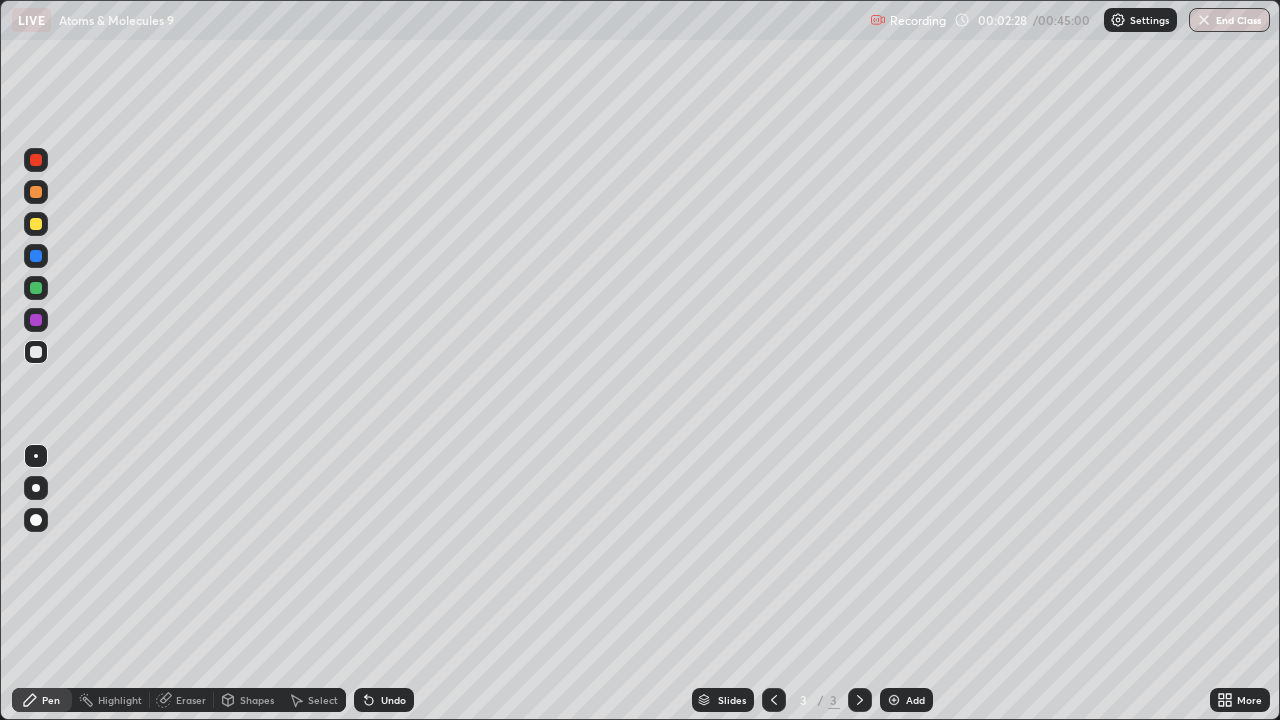 click at bounding box center (36, 488) 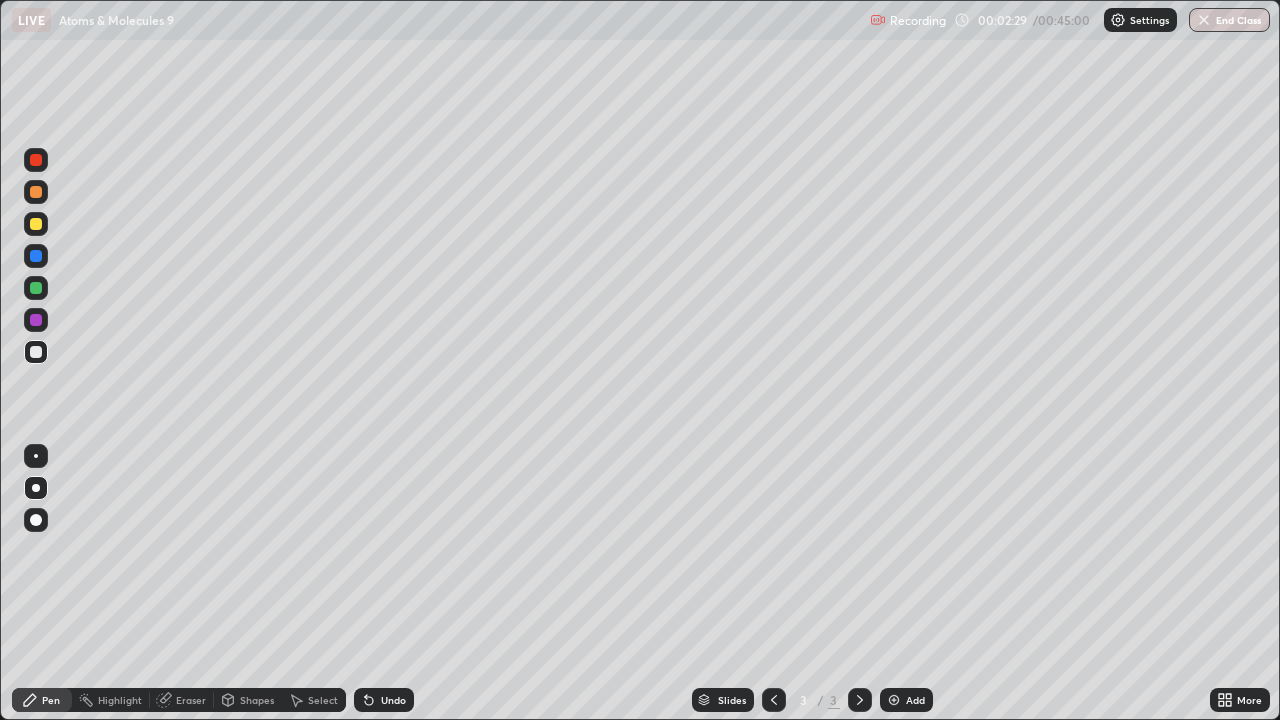 click at bounding box center [36, 224] 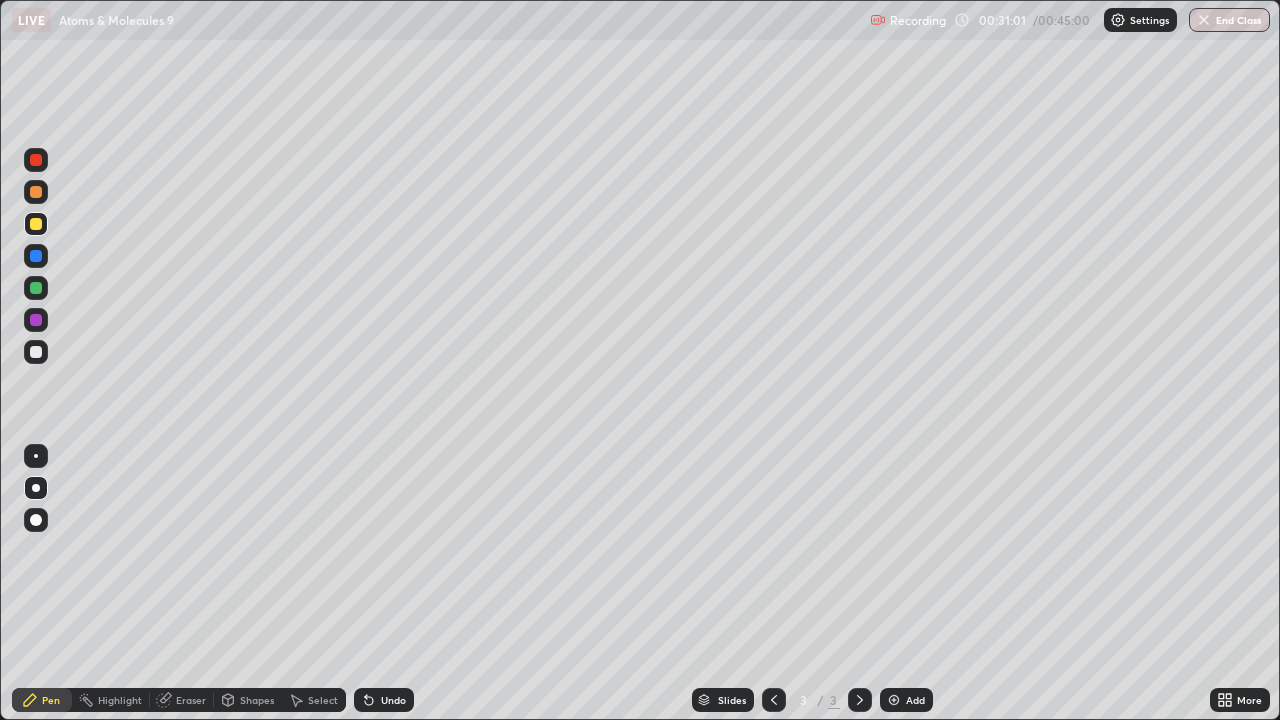 click at bounding box center (36, 352) 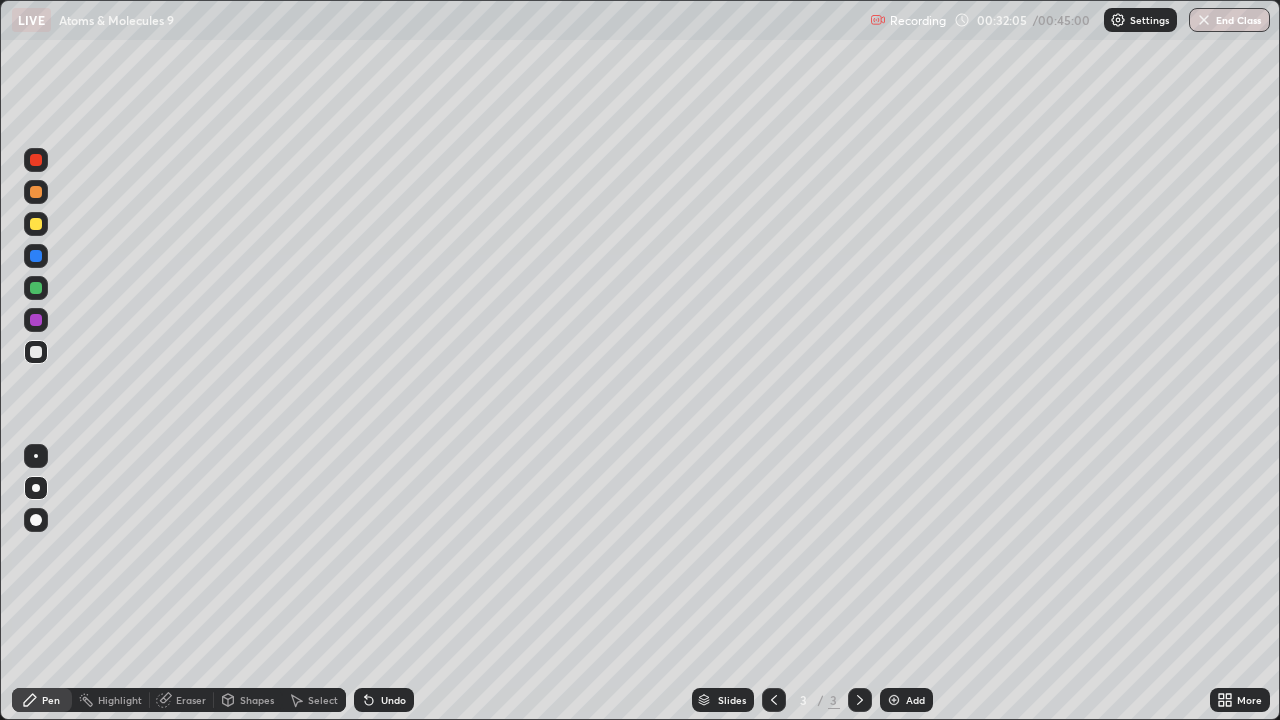 click at bounding box center (894, 700) 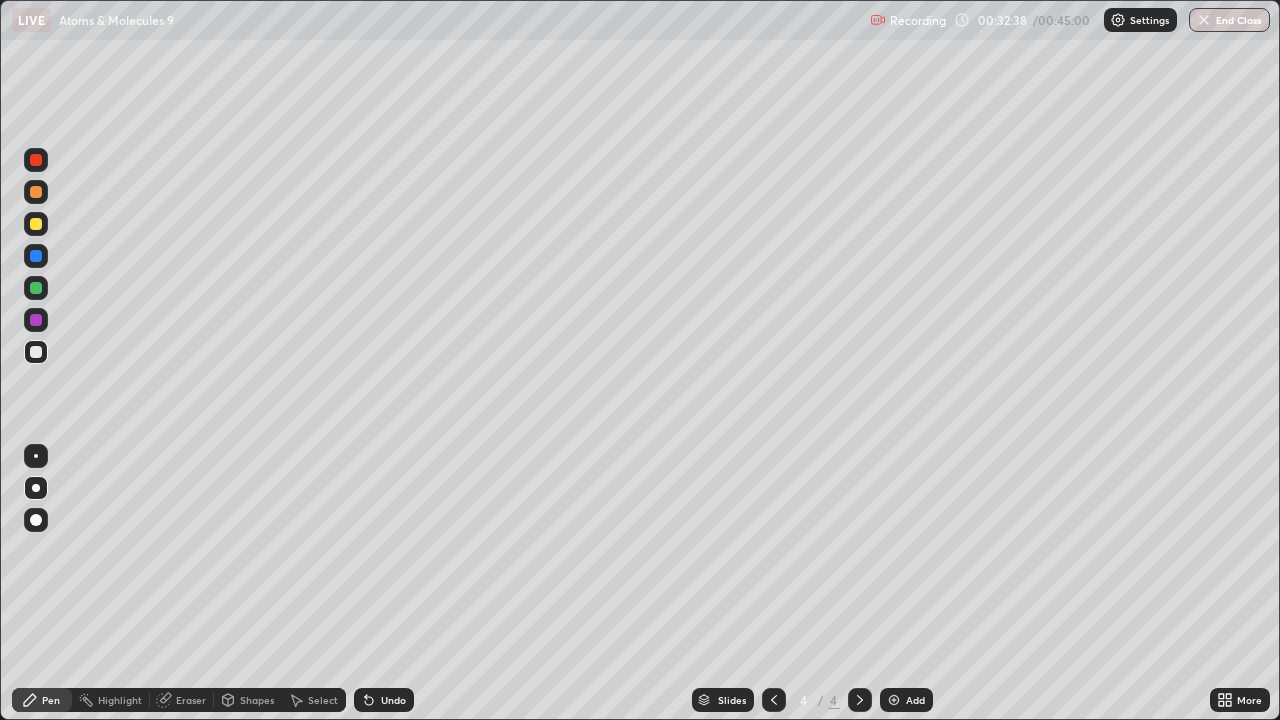click on "Add" at bounding box center [906, 700] 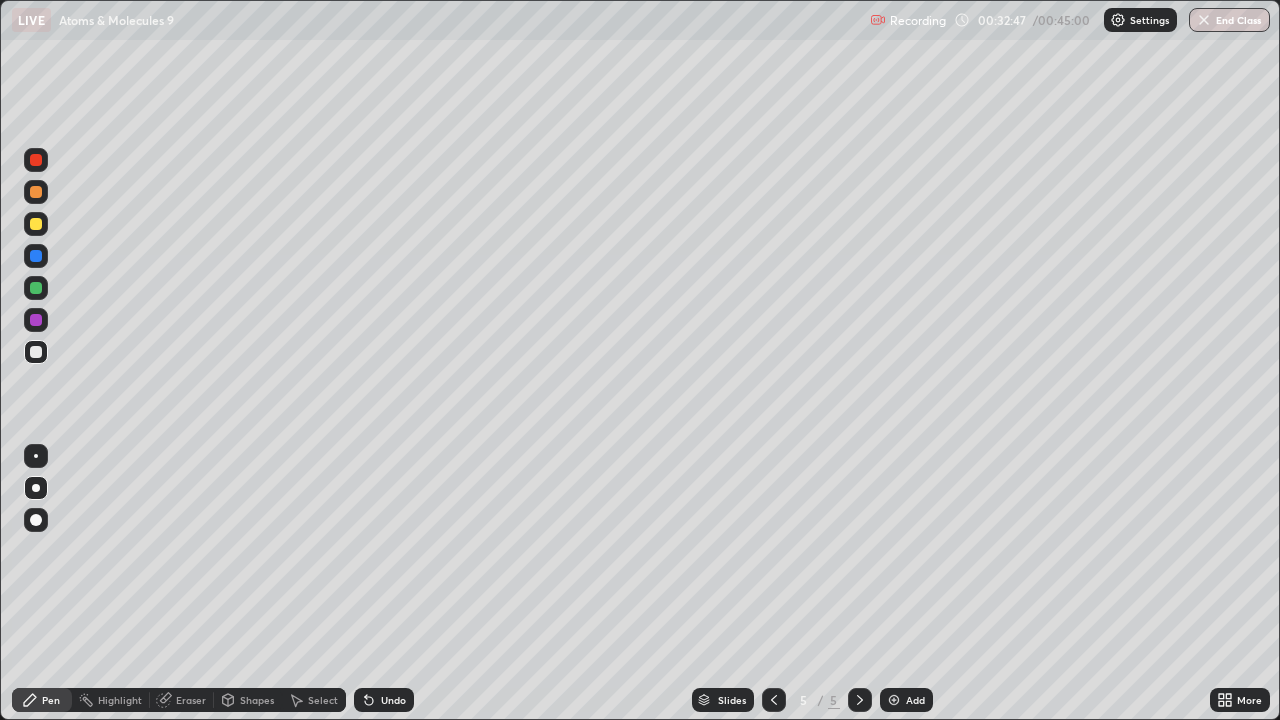 click 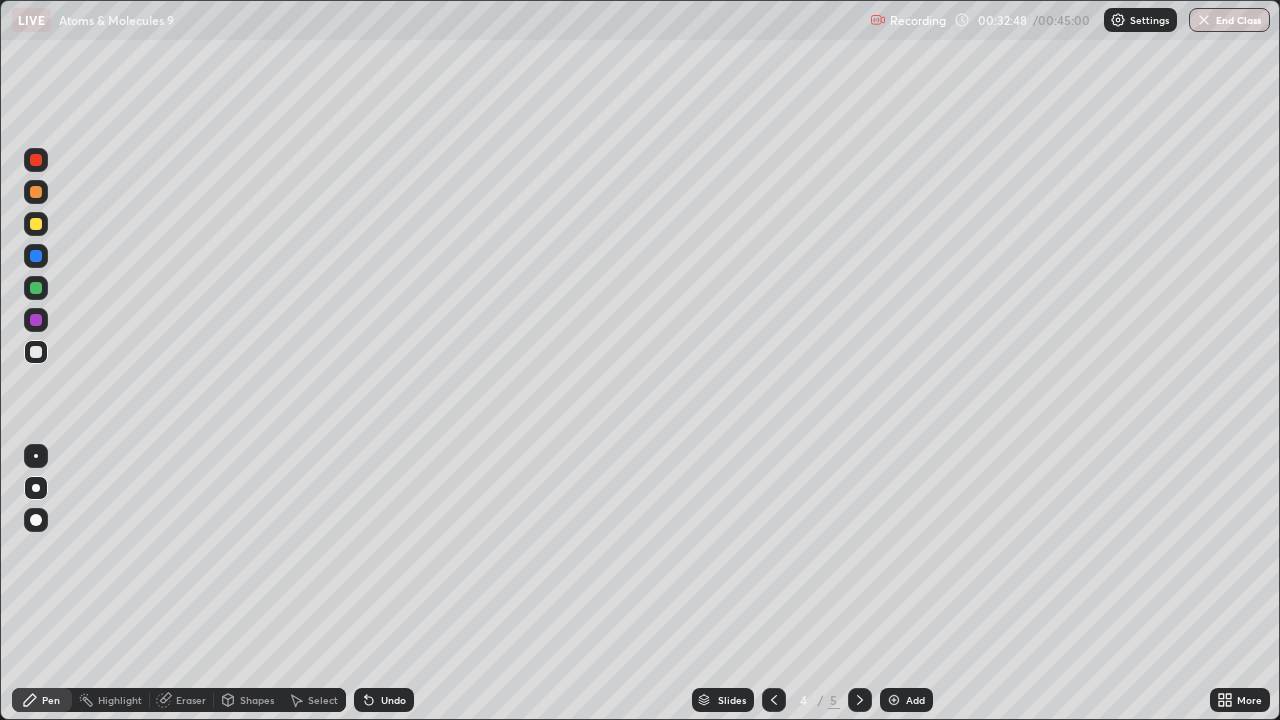 click 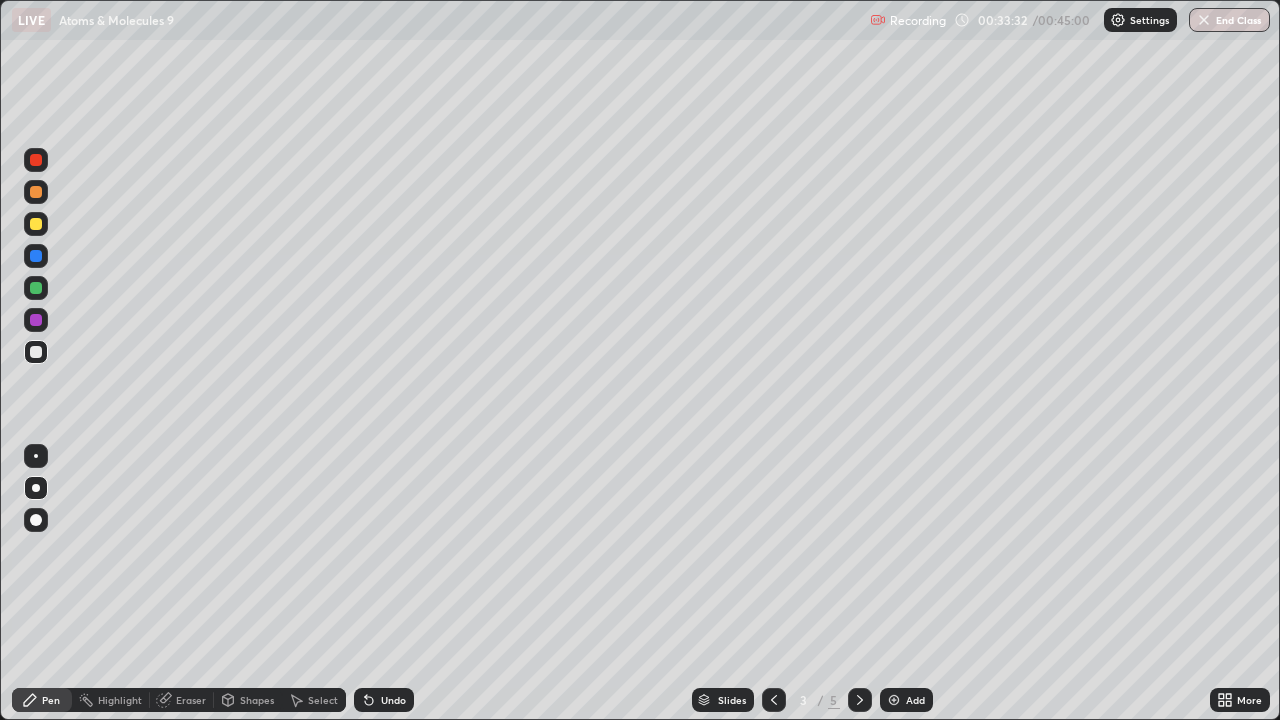 click at bounding box center (36, 224) 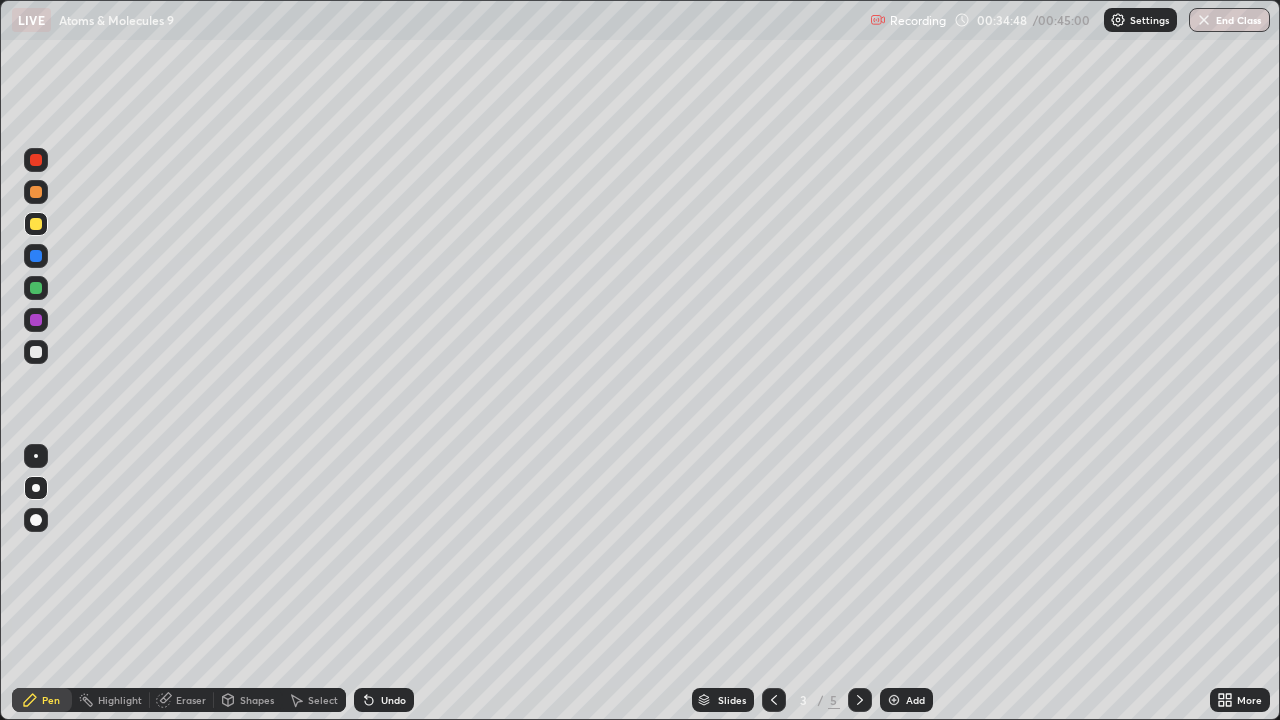 click at bounding box center (36, 192) 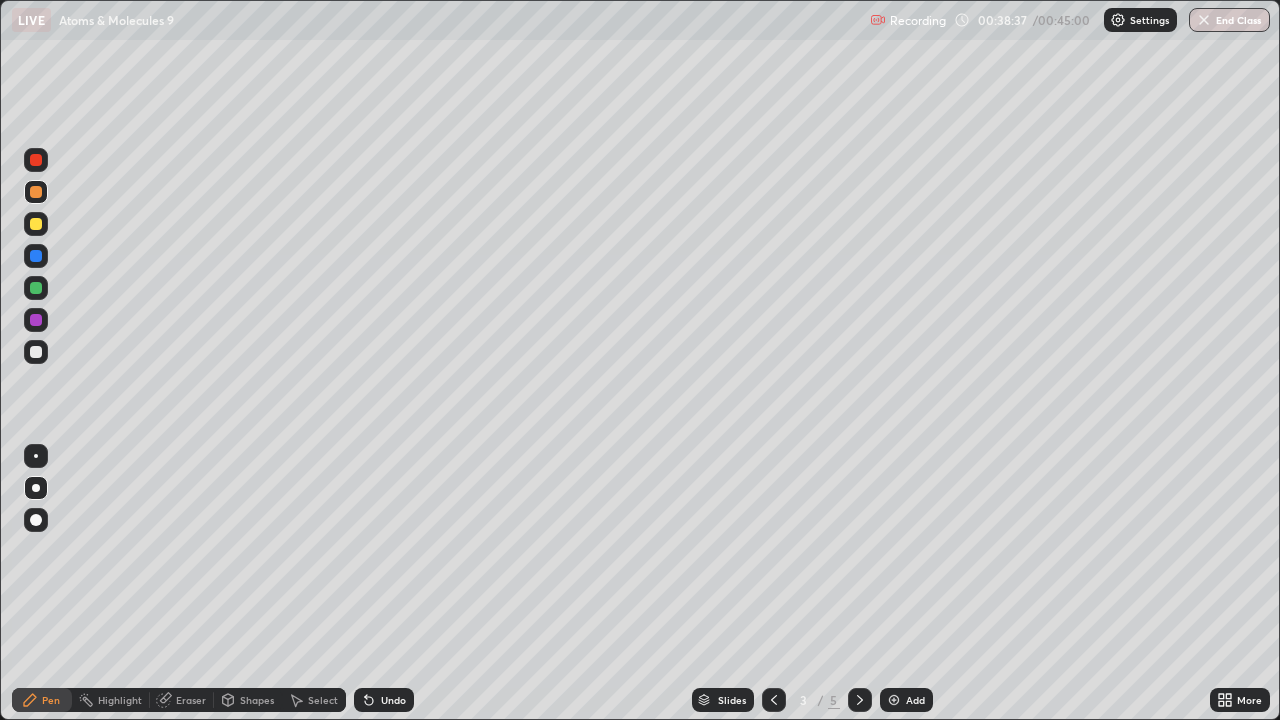 click 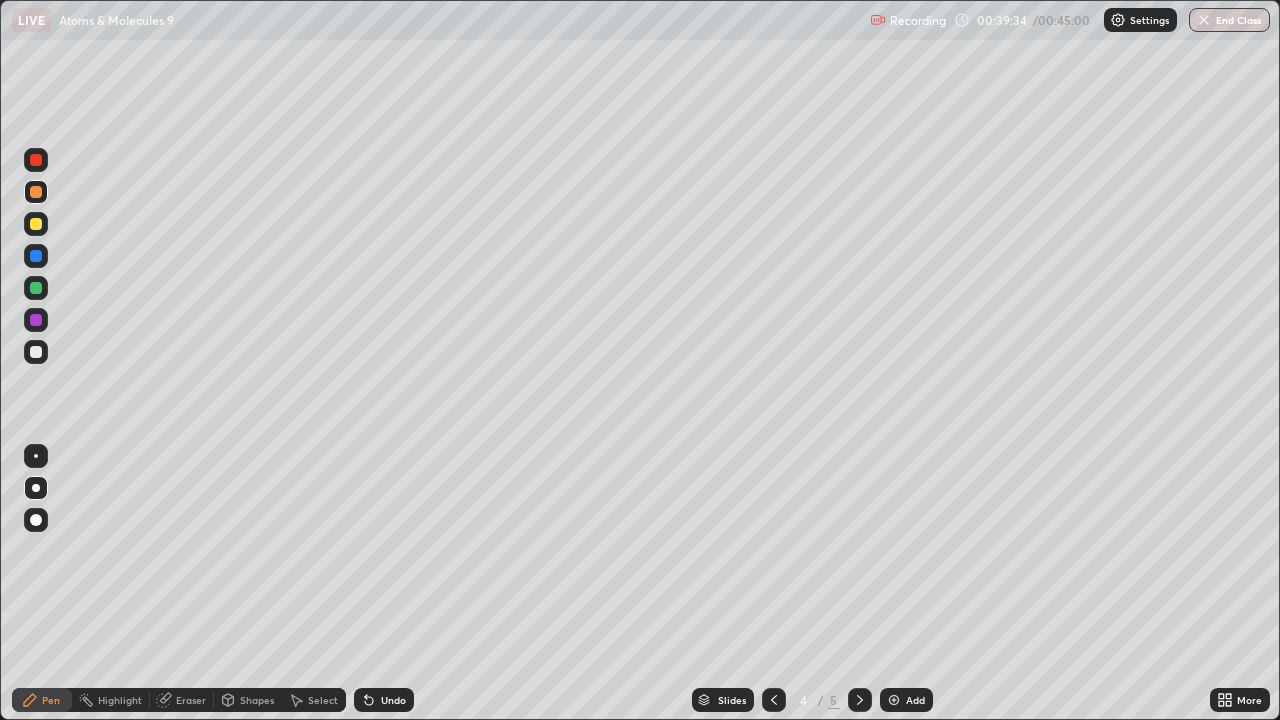 click 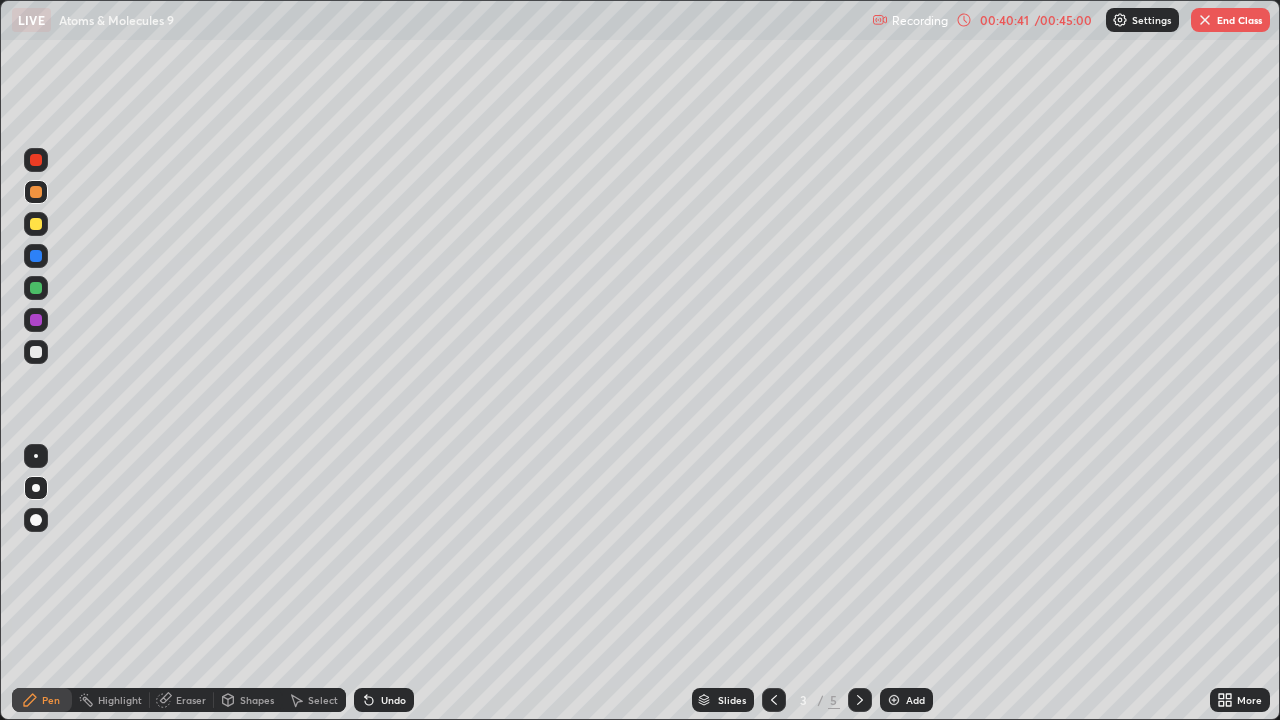 click 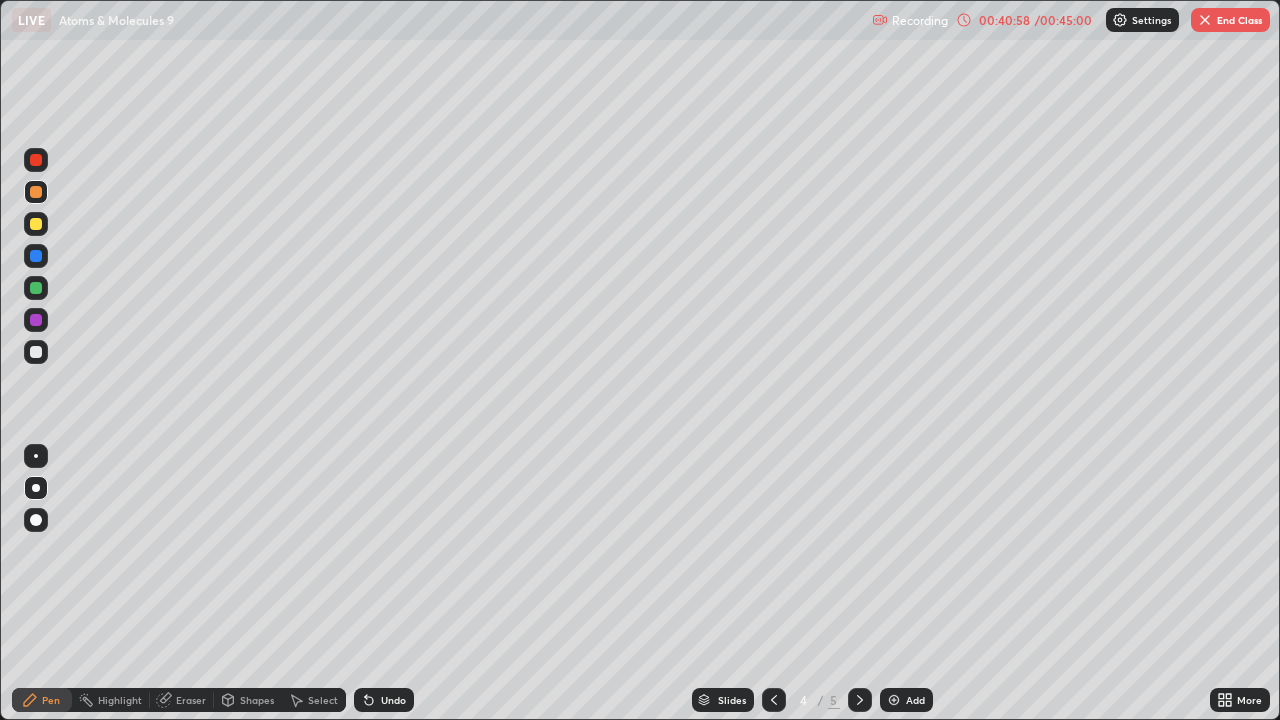 click at bounding box center (774, 700) 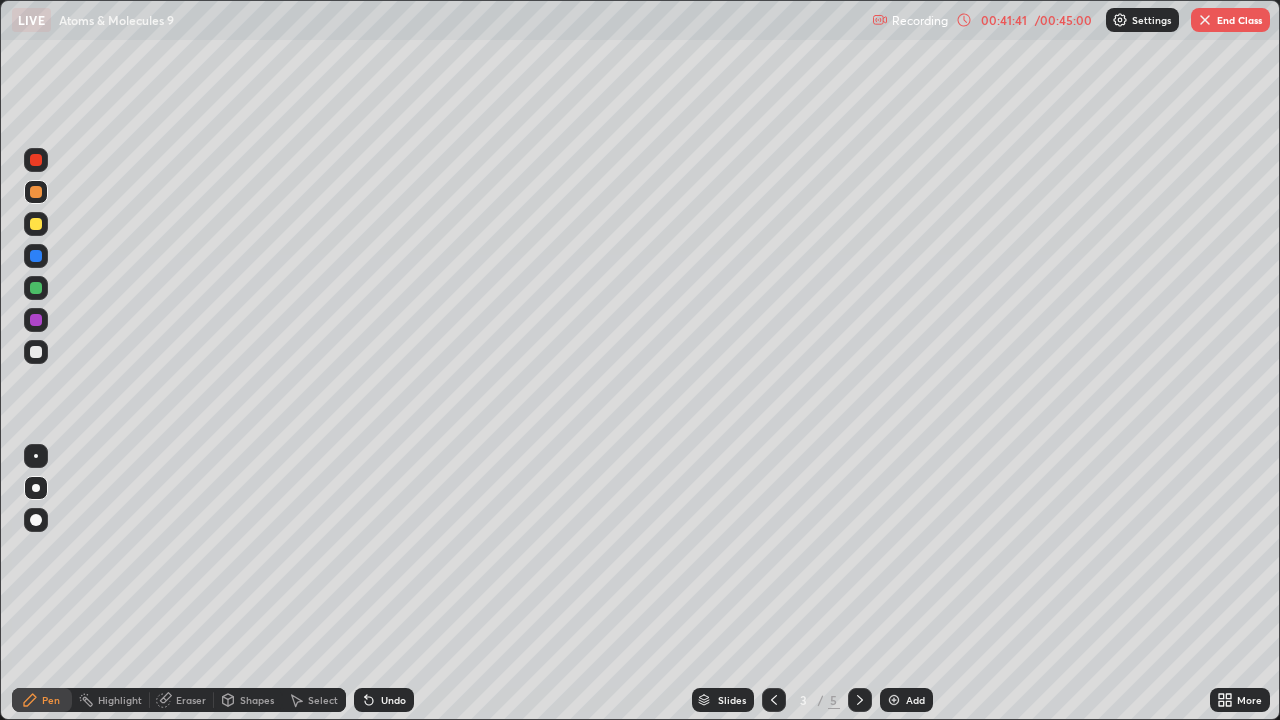 click 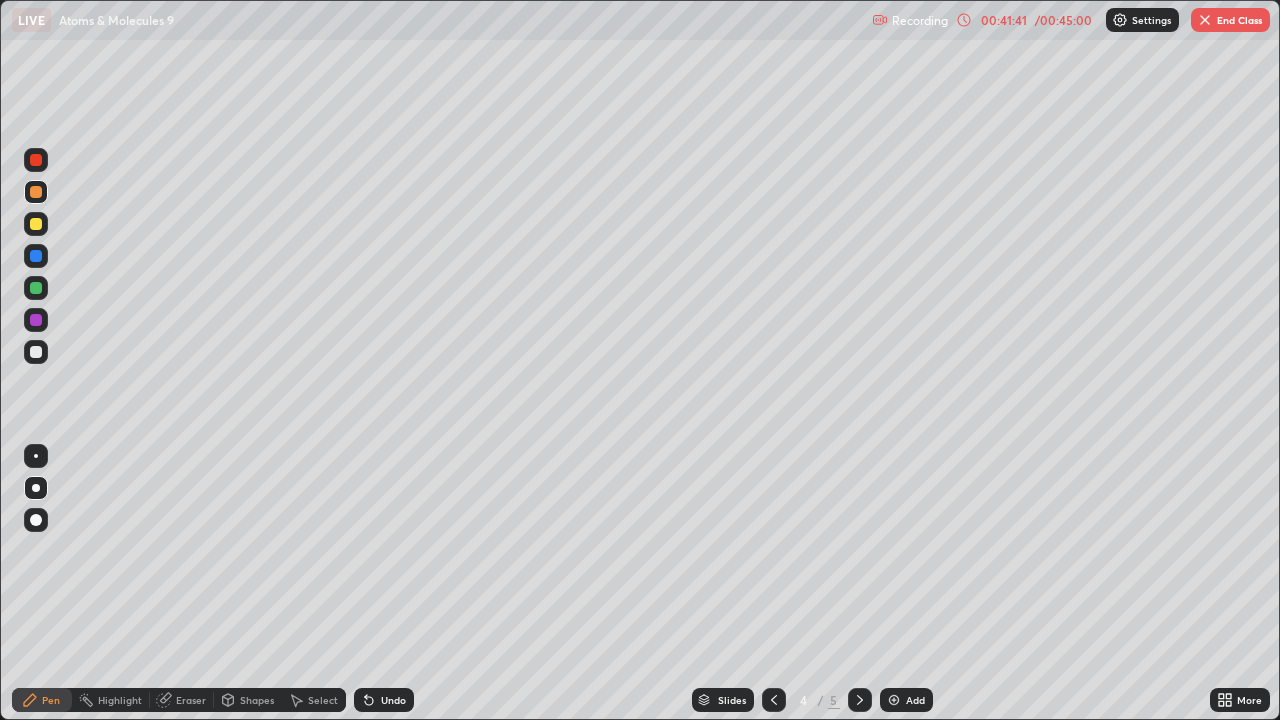click 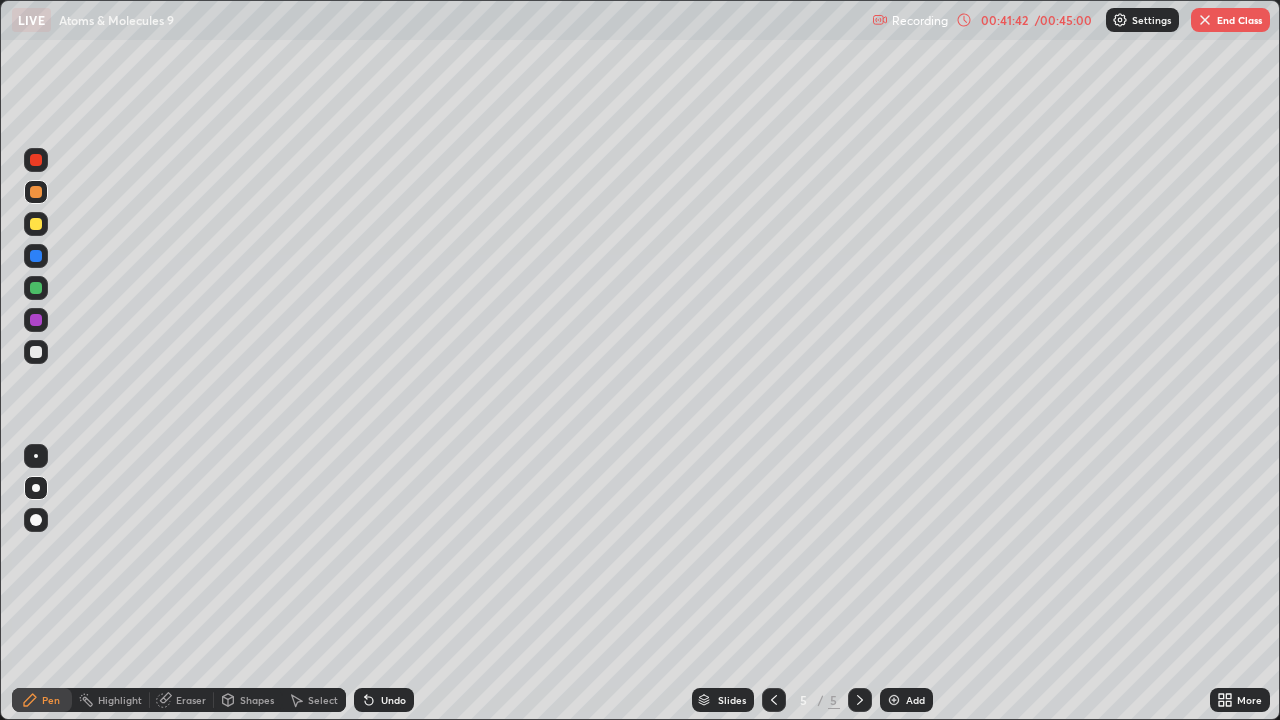 click at bounding box center (774, 700) 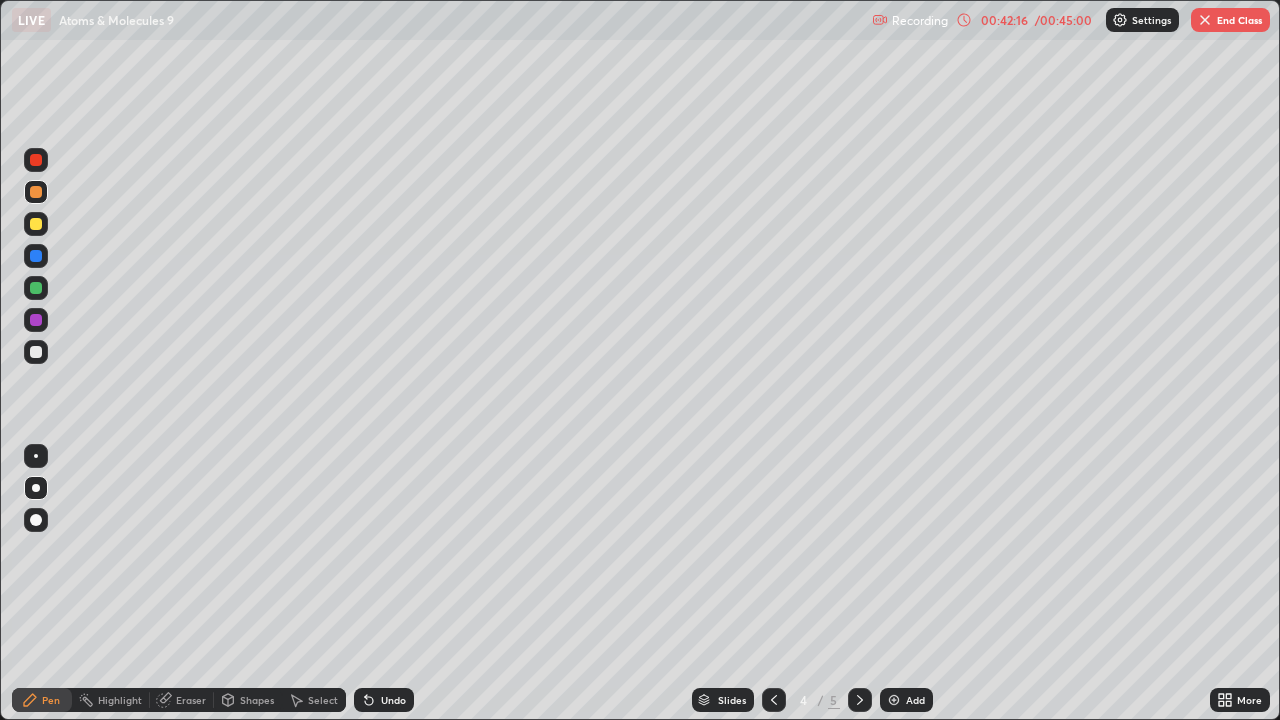 click on "Eraser" at bounding box center (191, 700) 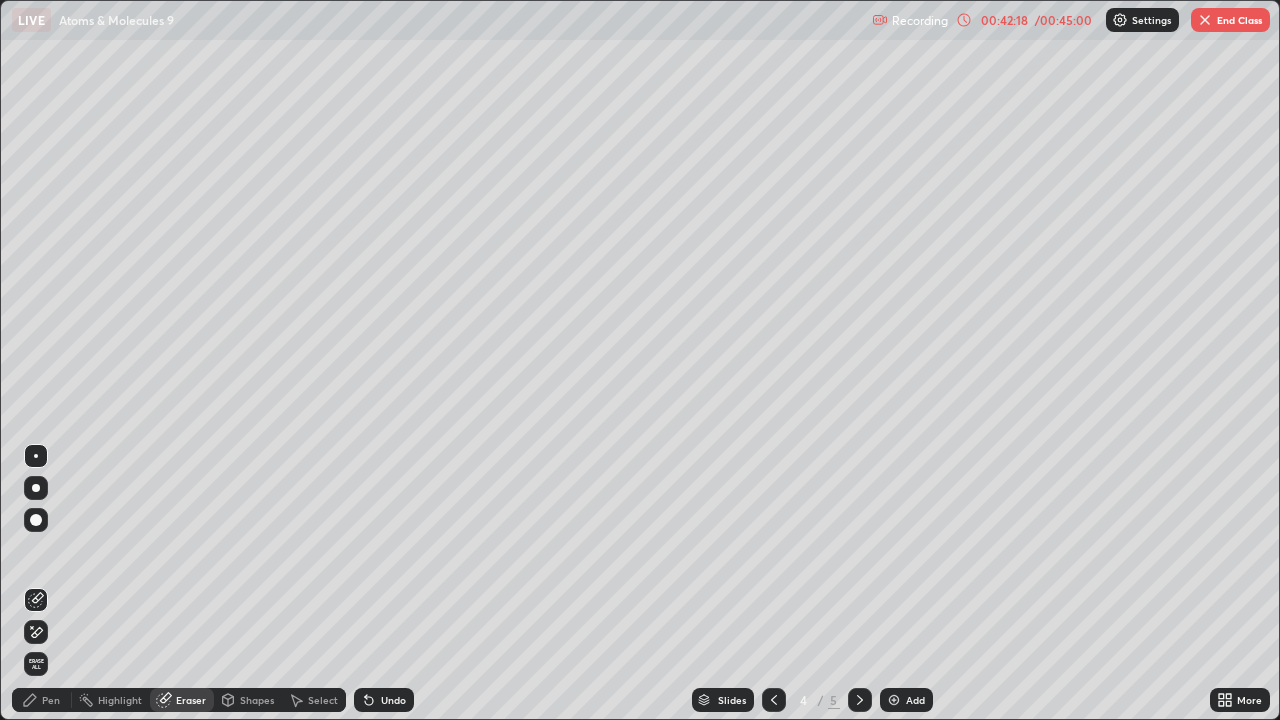 click on "Pen" at bounding box center [51, 700] 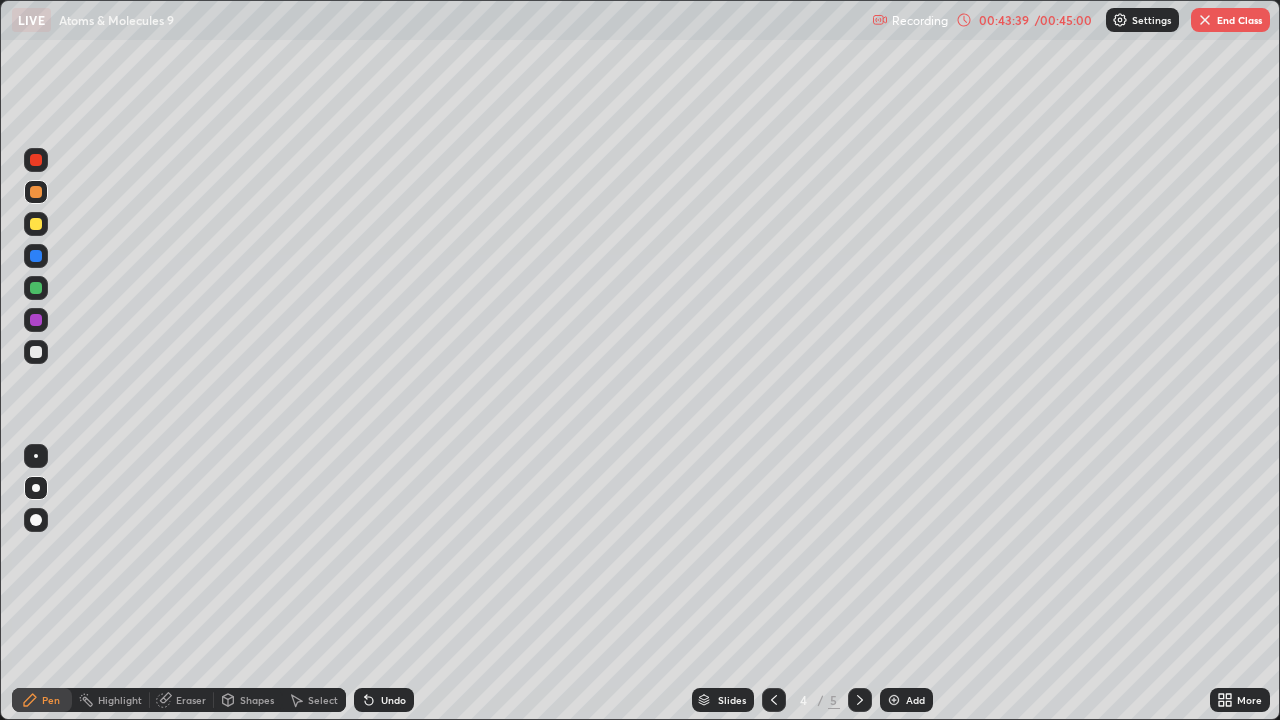 click on "/  00:45:00" at bounding box center [1063, 20] 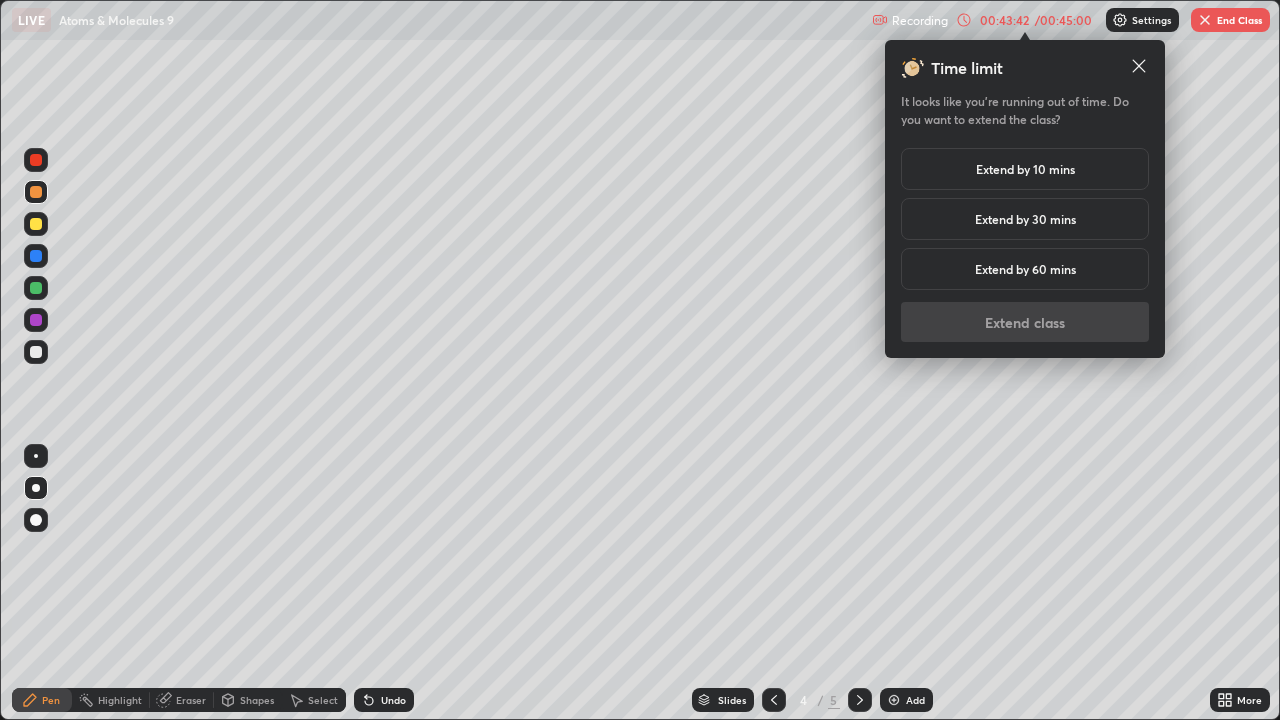 click on "Extend by 30 mins" at bounding box center [1025, 219] 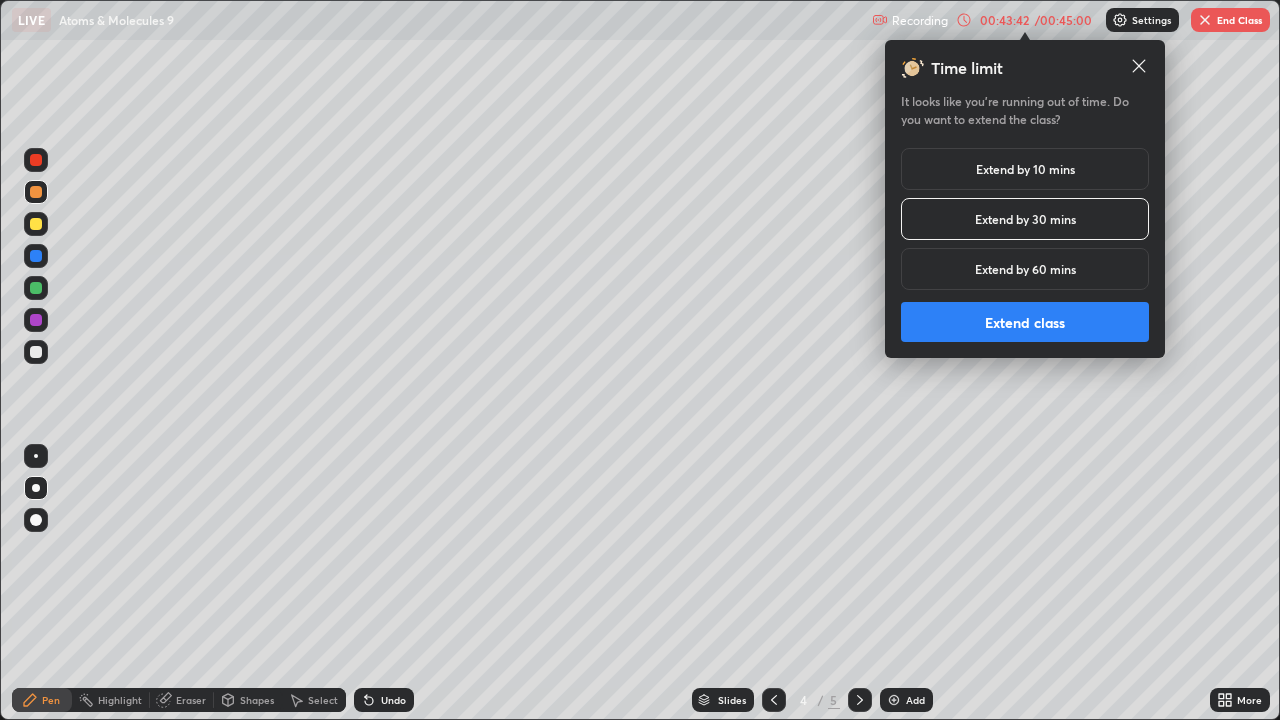click on "Extend class" at bounding box center [1025, 322] 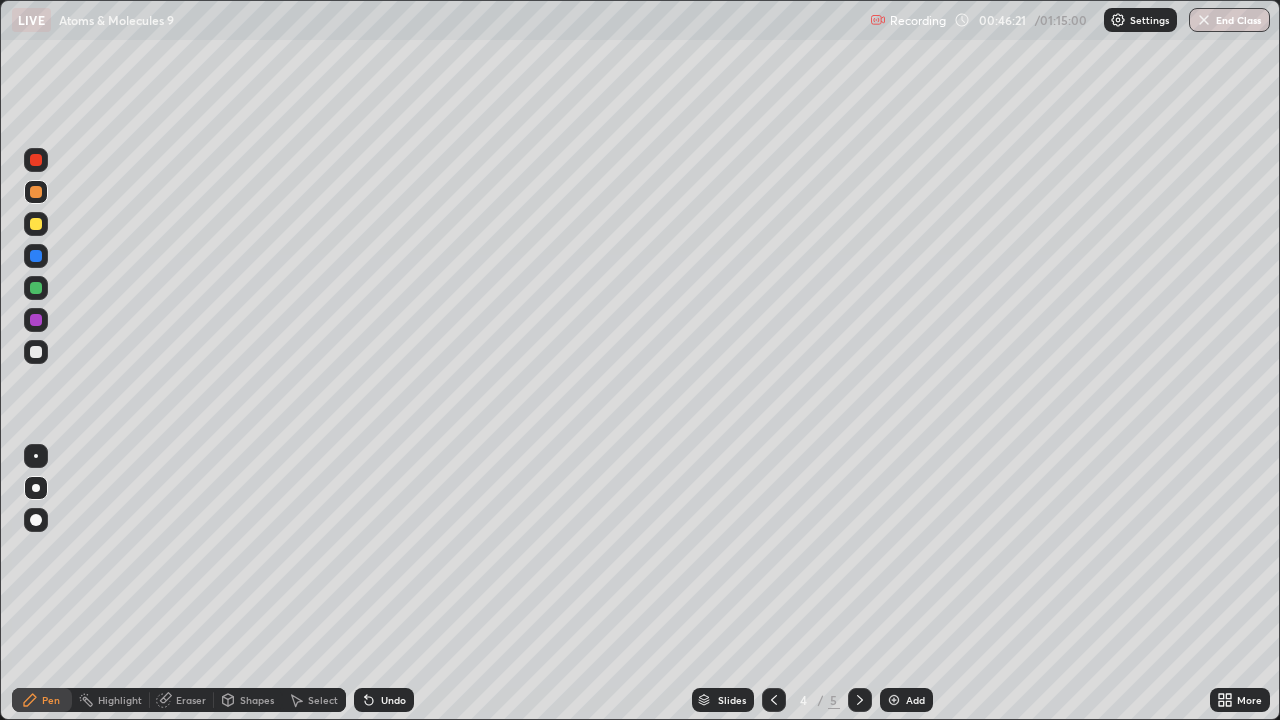 click 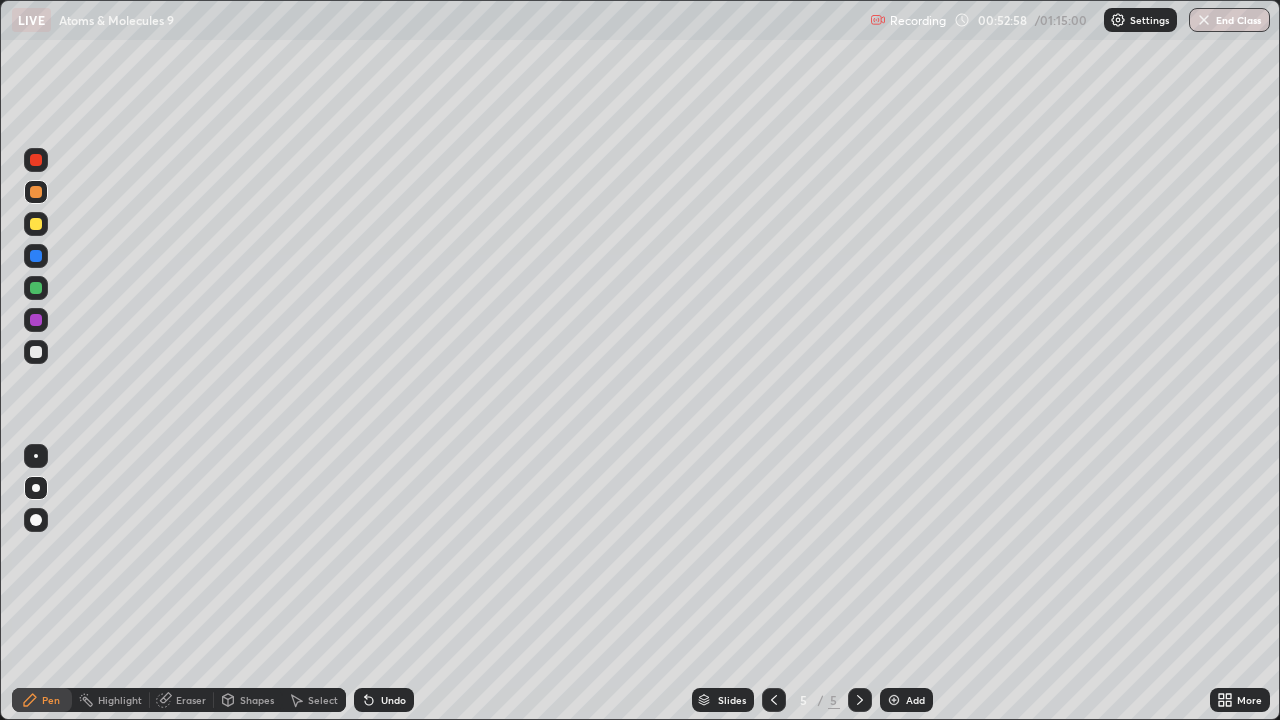 click 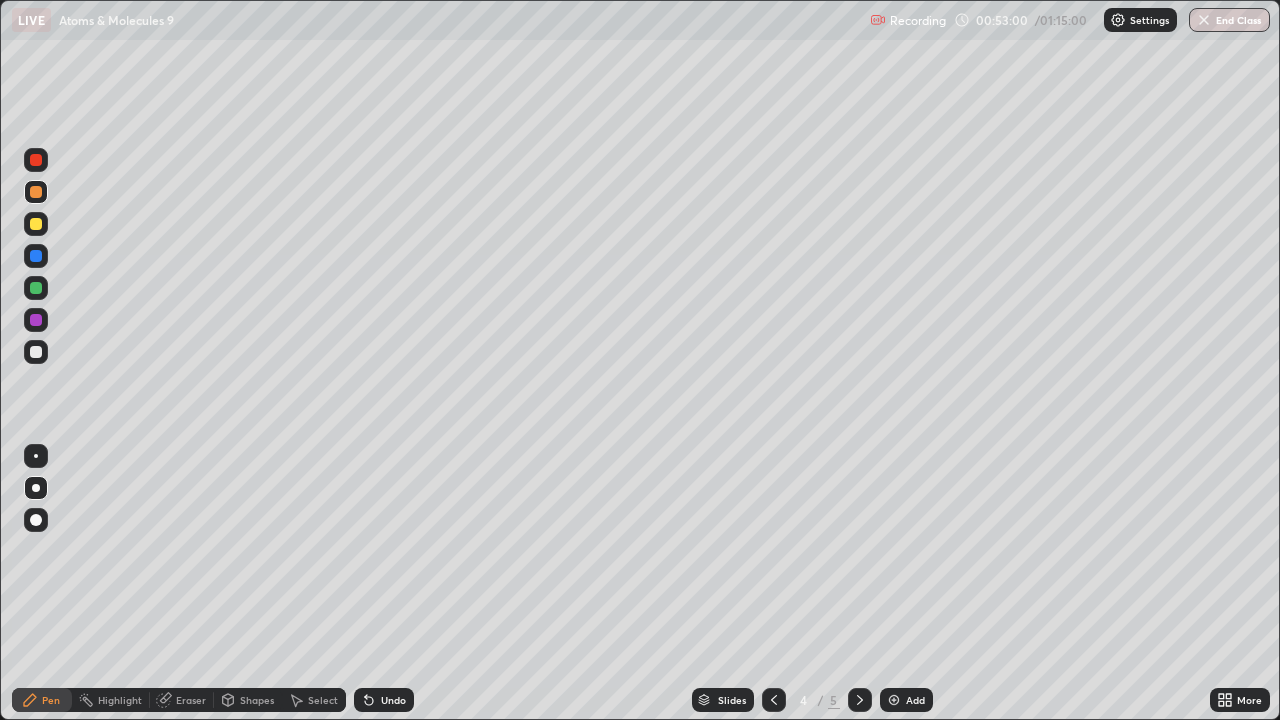 click at bounding box center [36, 320] 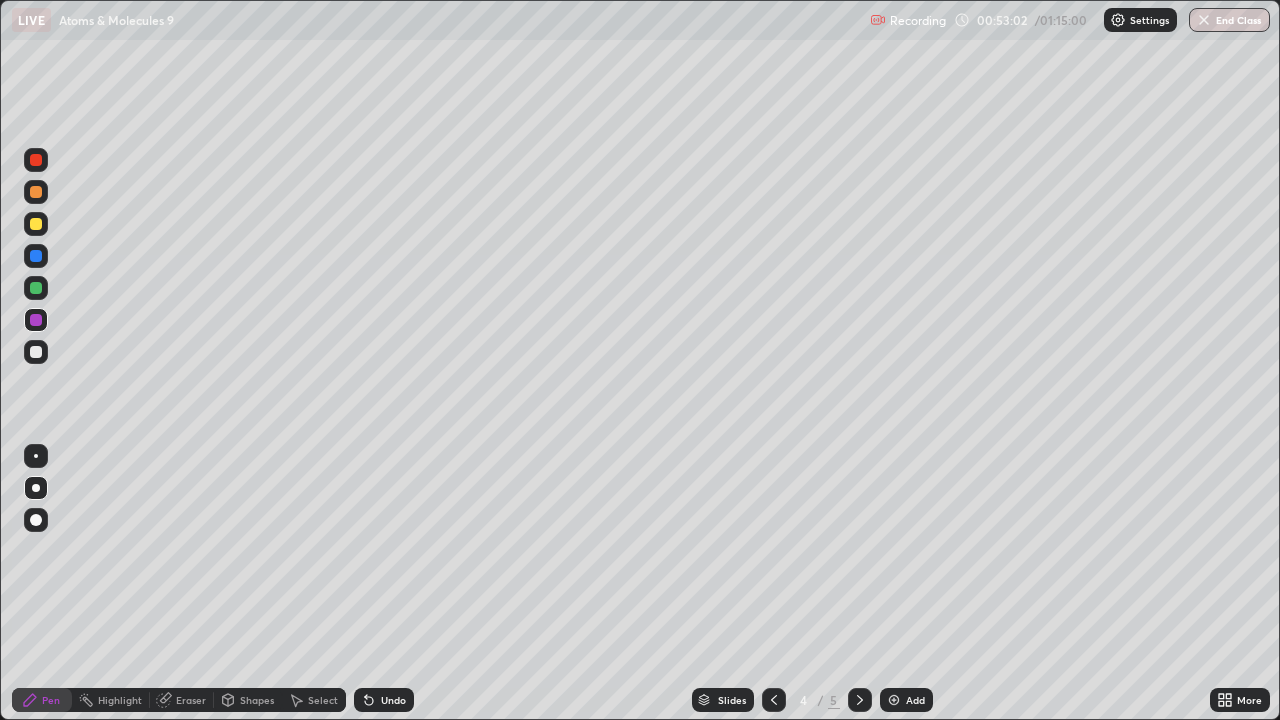 click 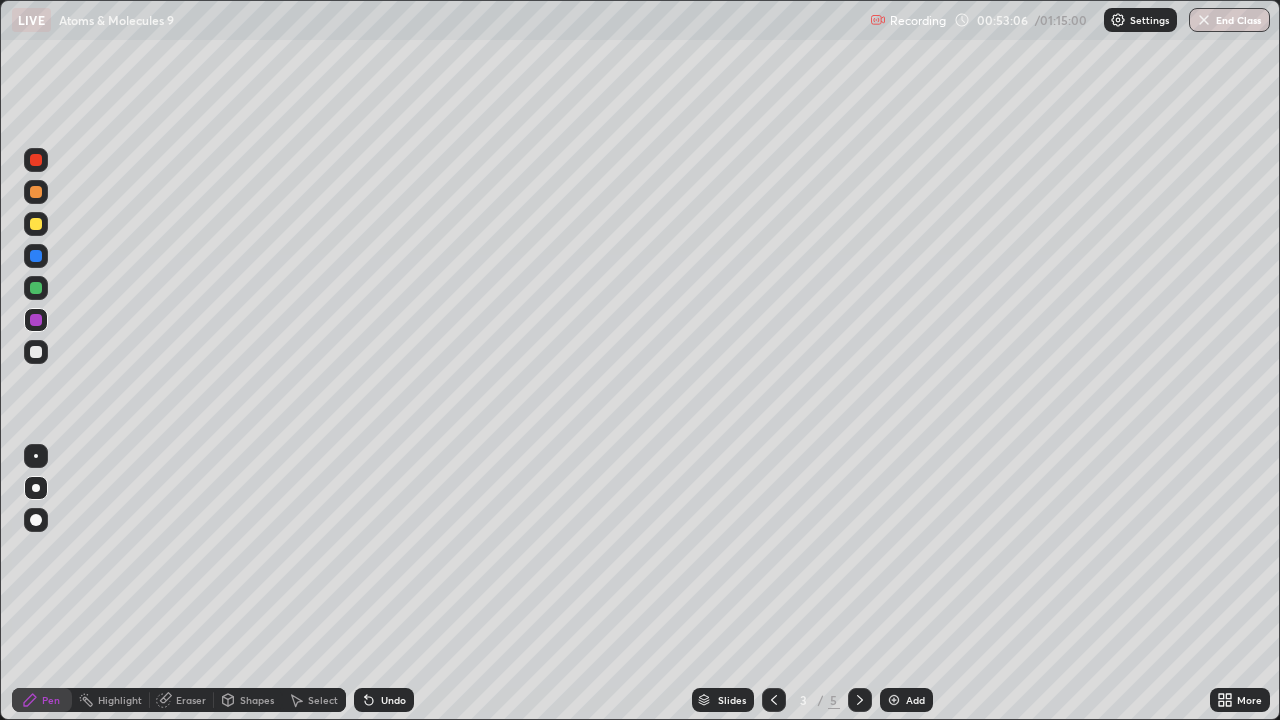 click 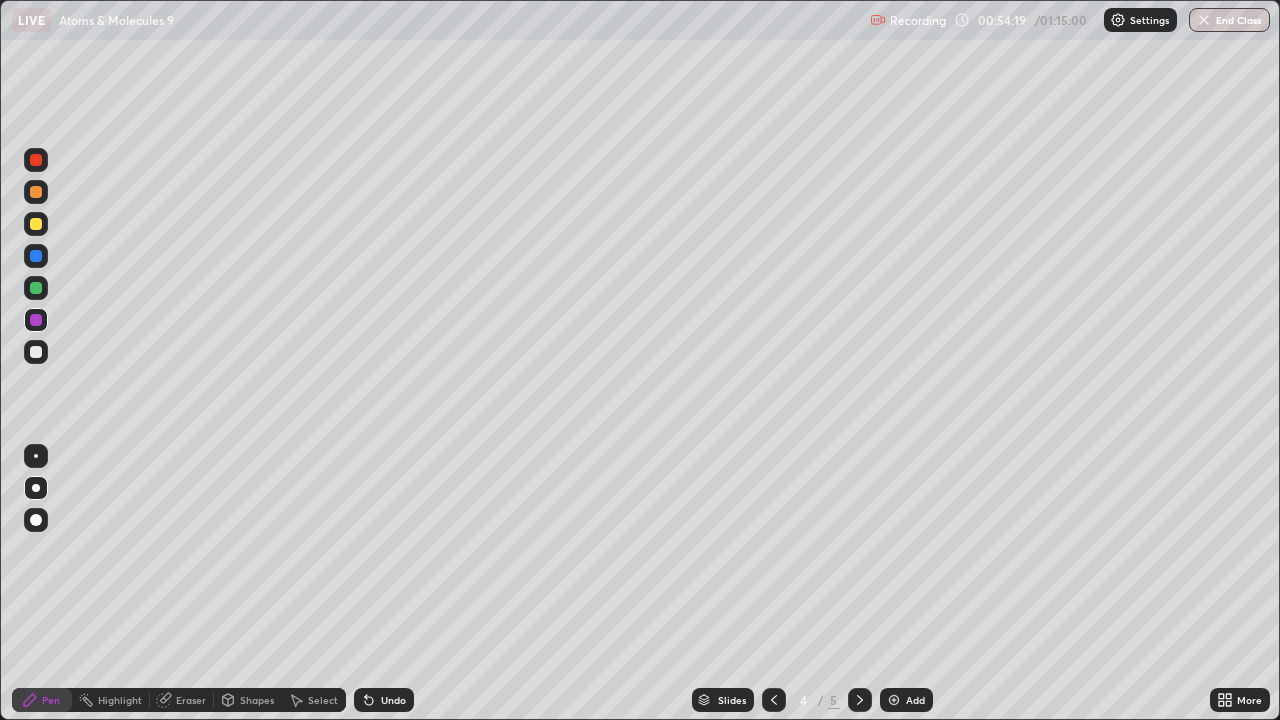 click at bounding box center (774, 700) 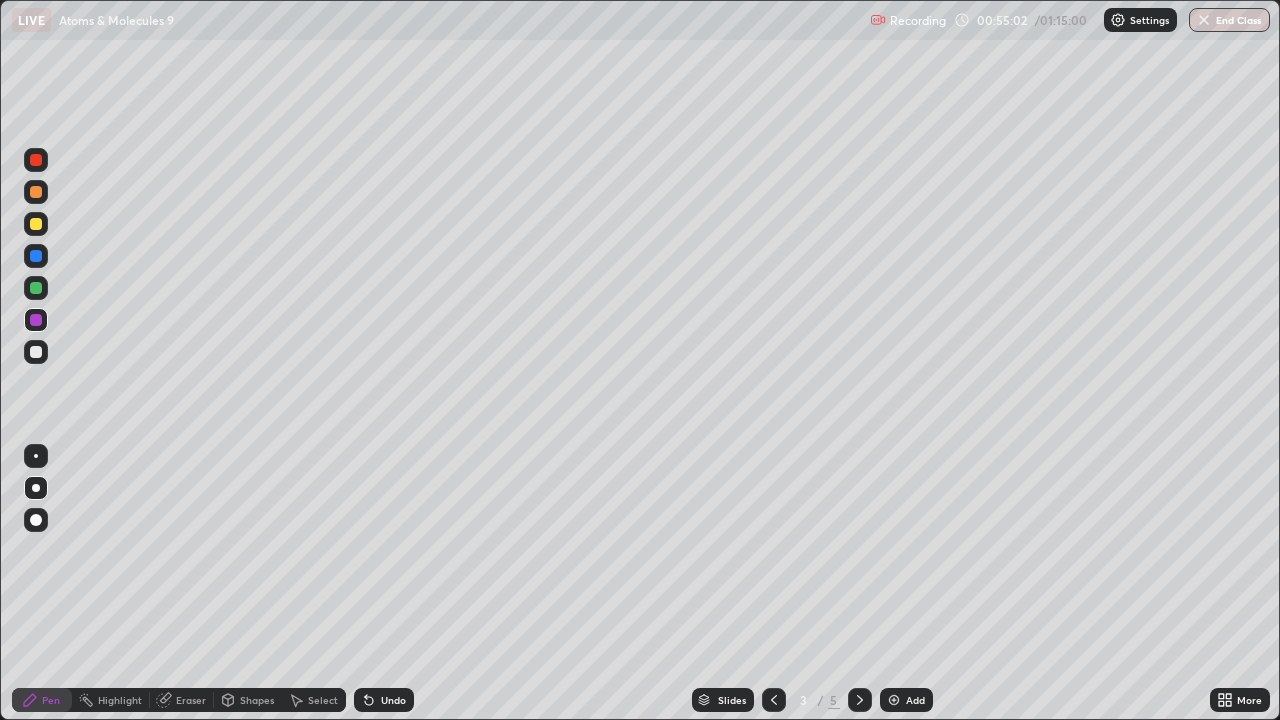 click 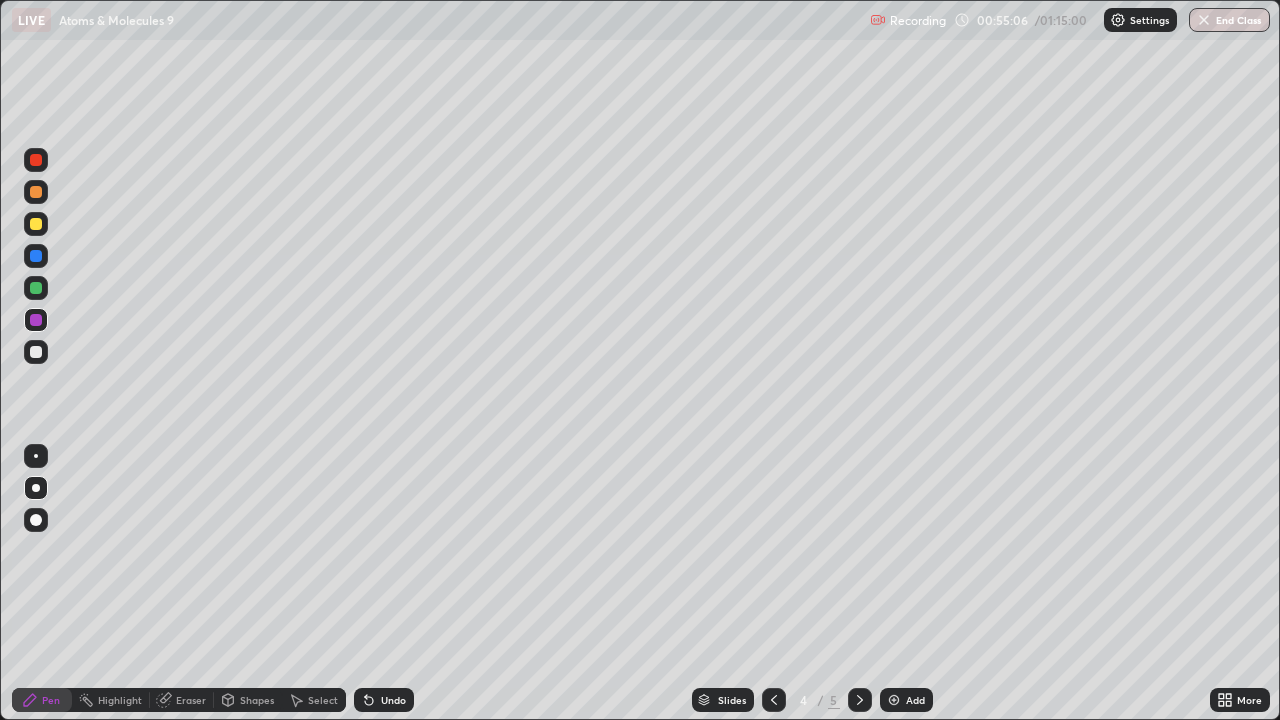 click 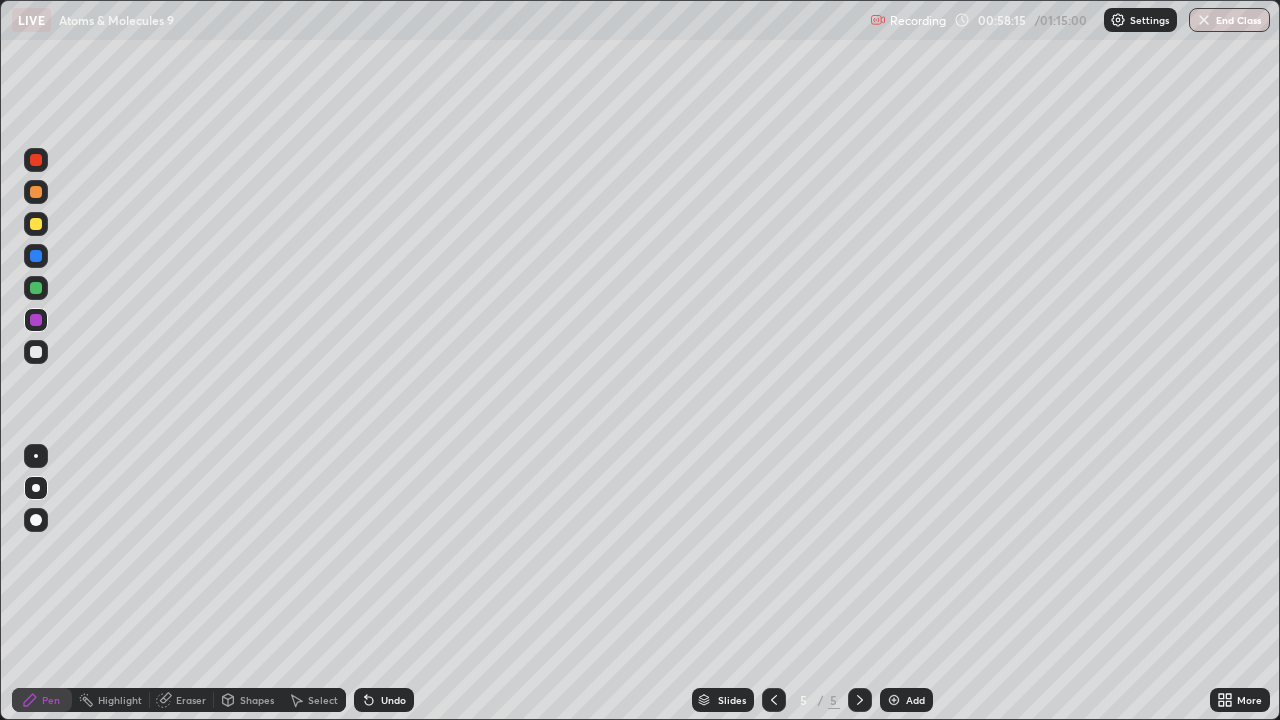 click 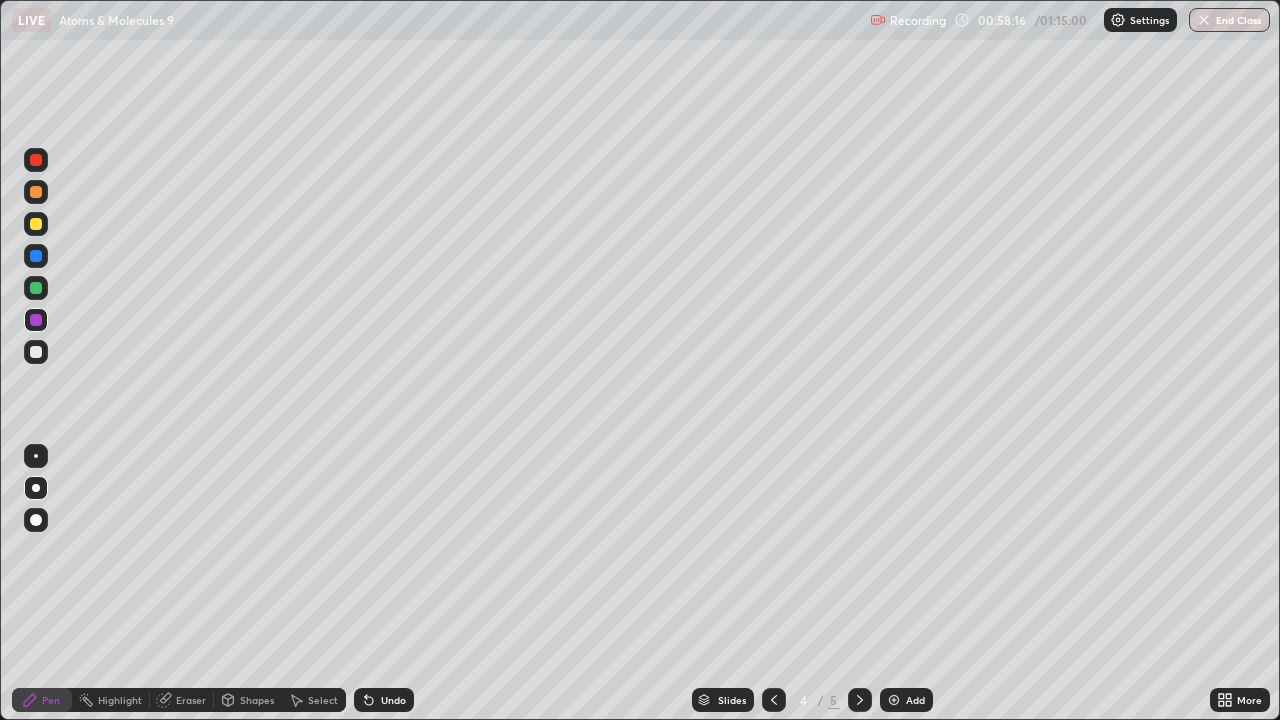 click 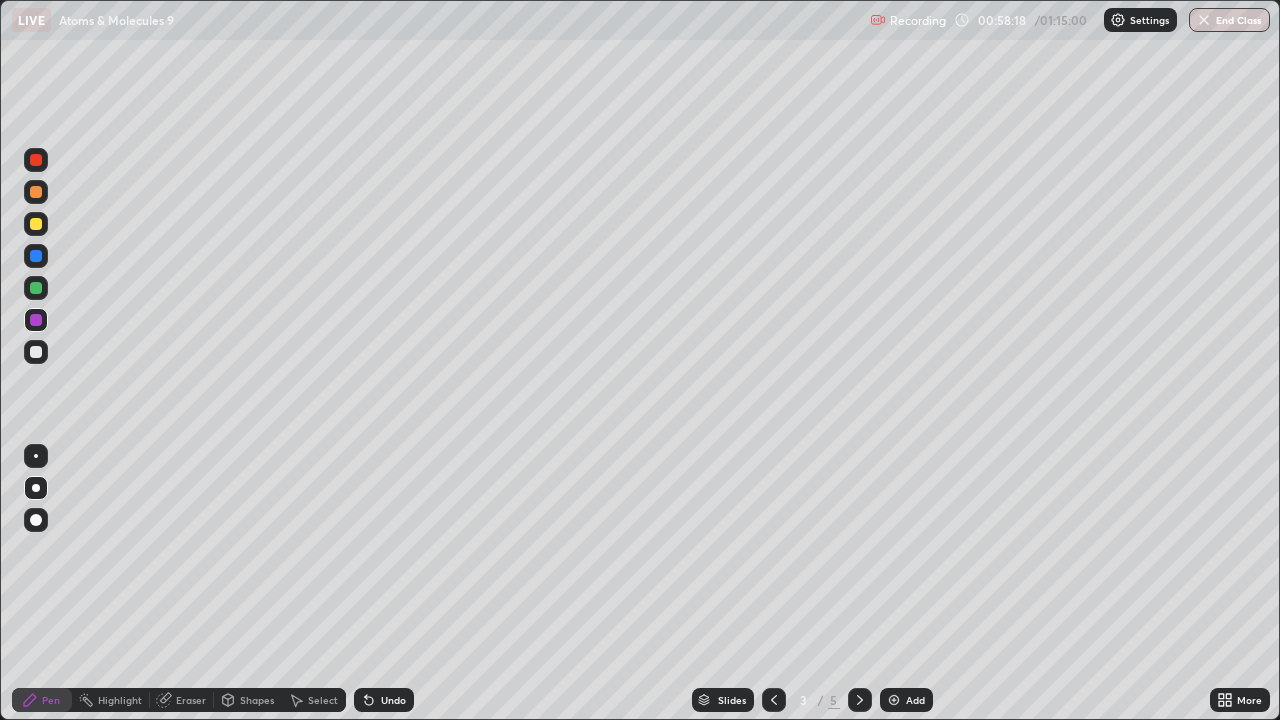 click at bounding box center (36, 352) 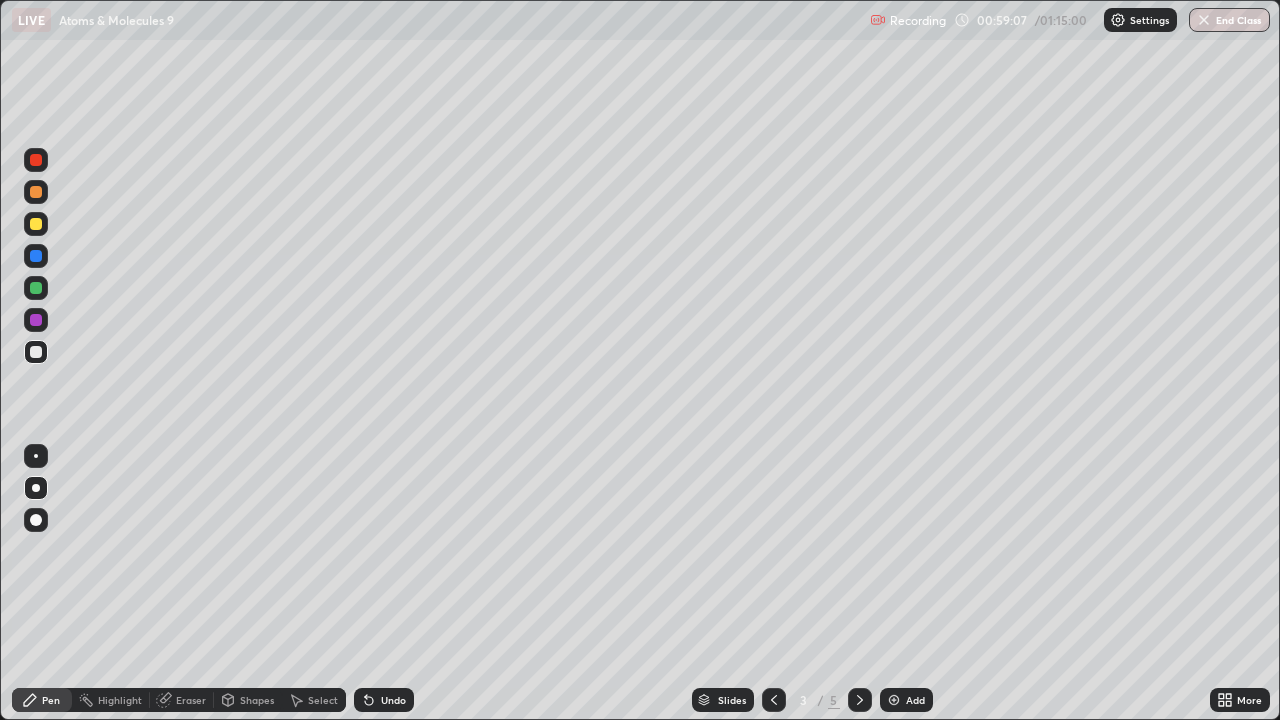 click at bounding box center (36, 256) 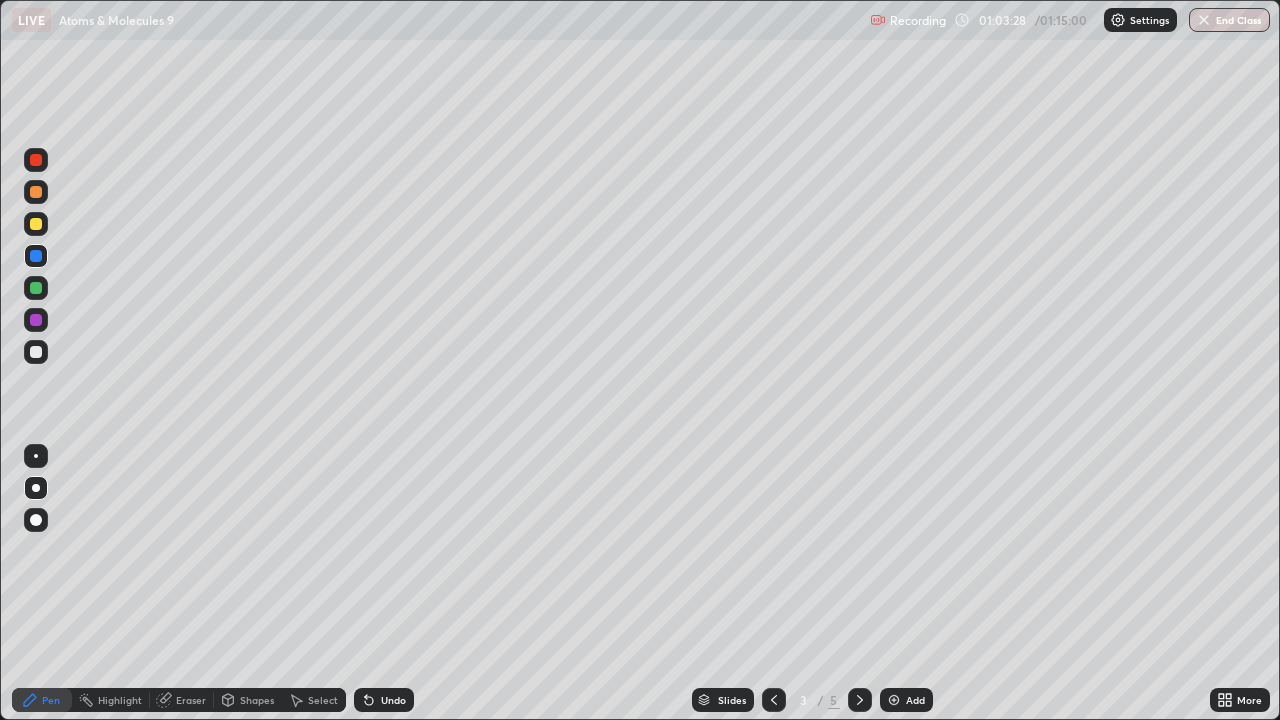 click 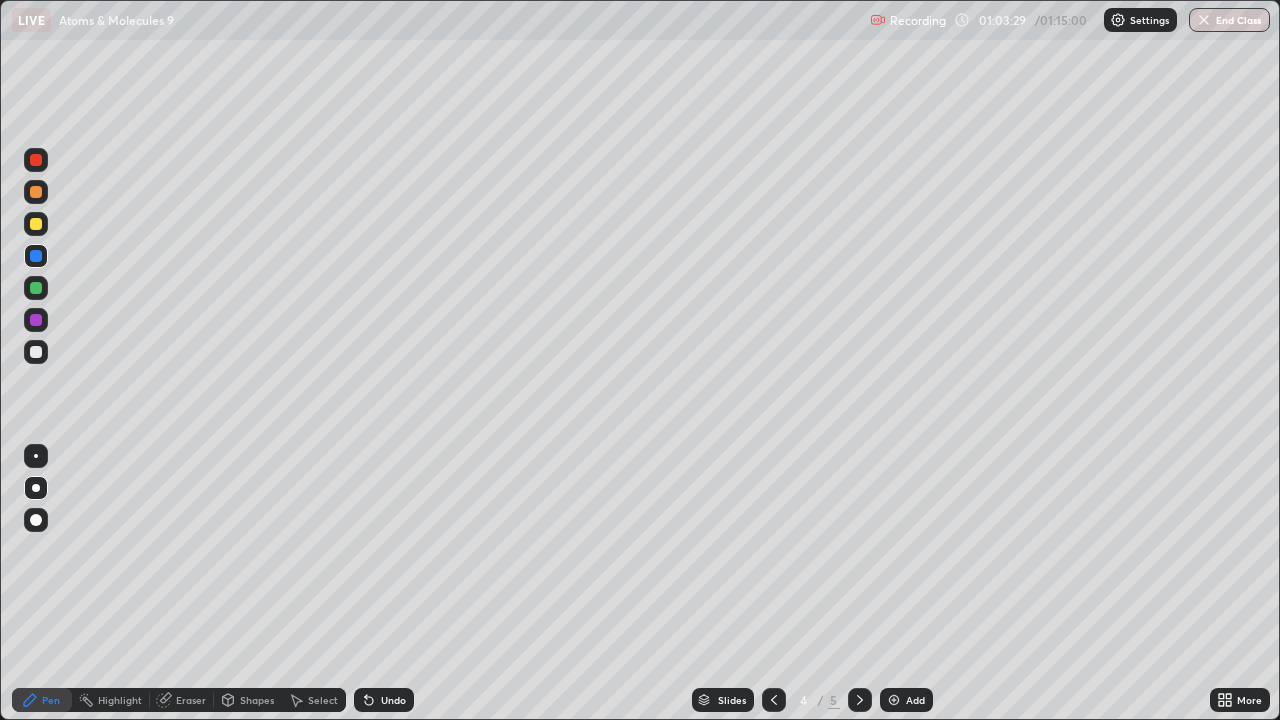 click 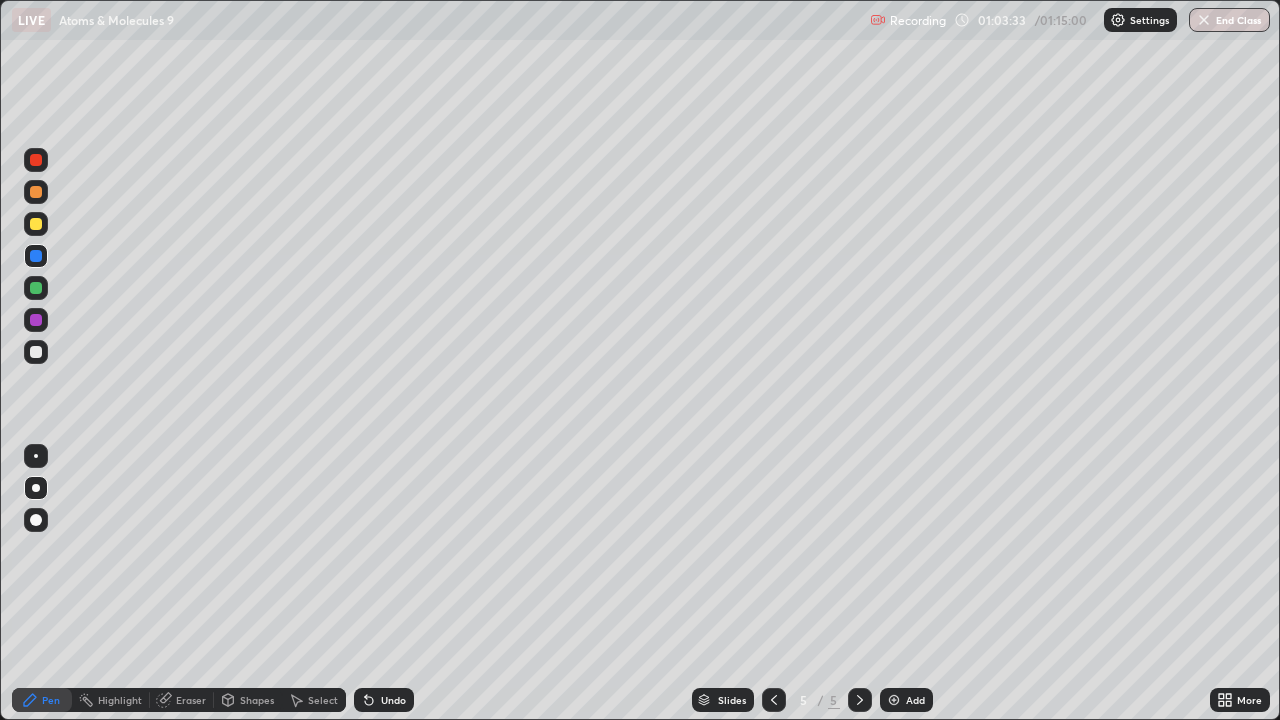 click 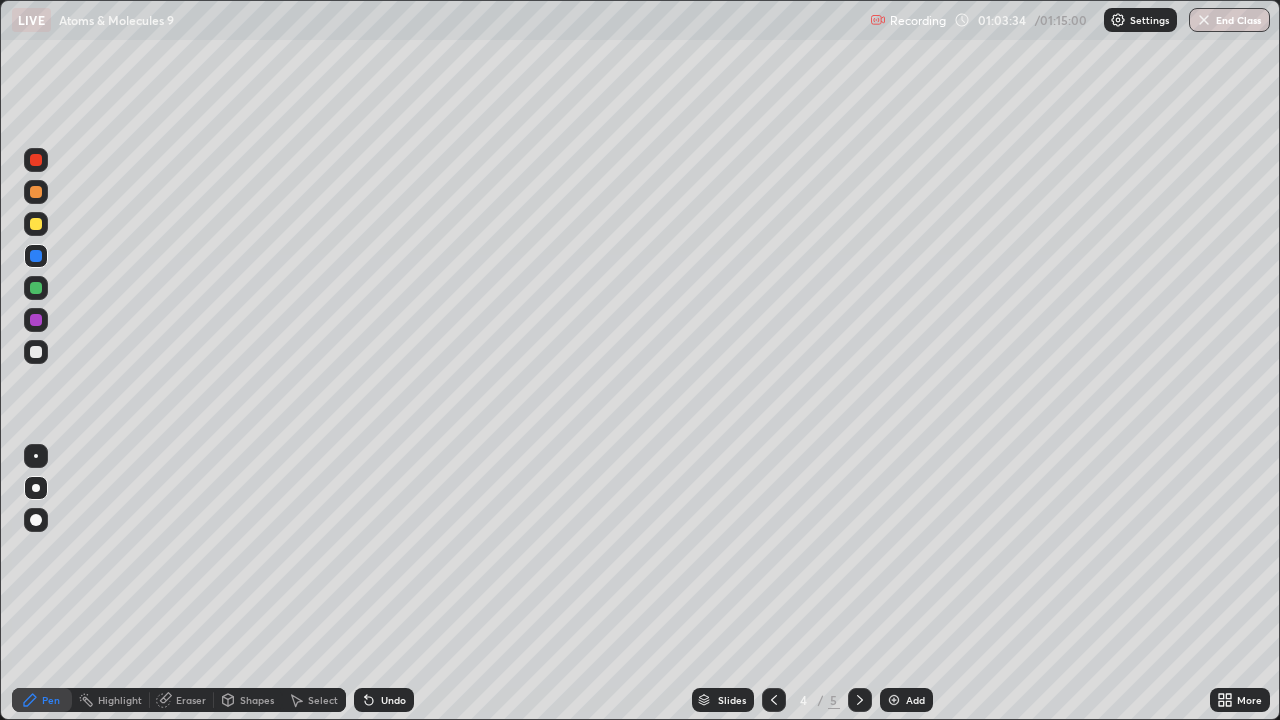click 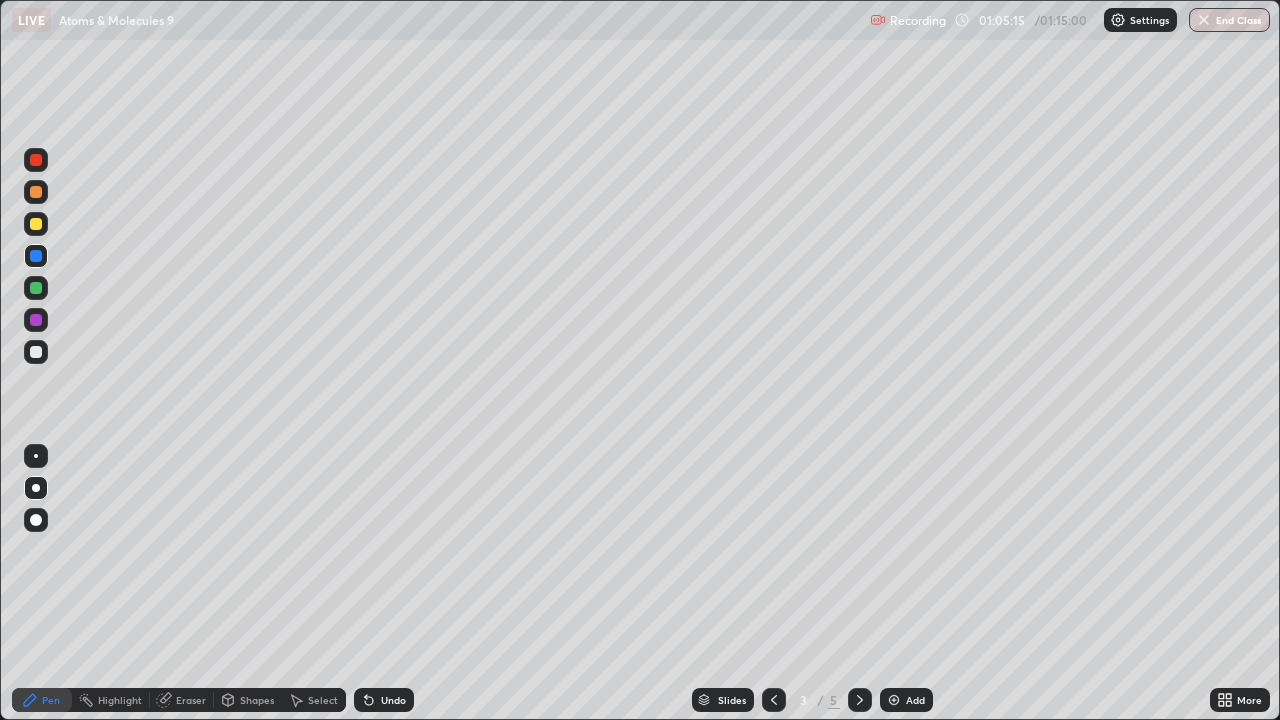 click 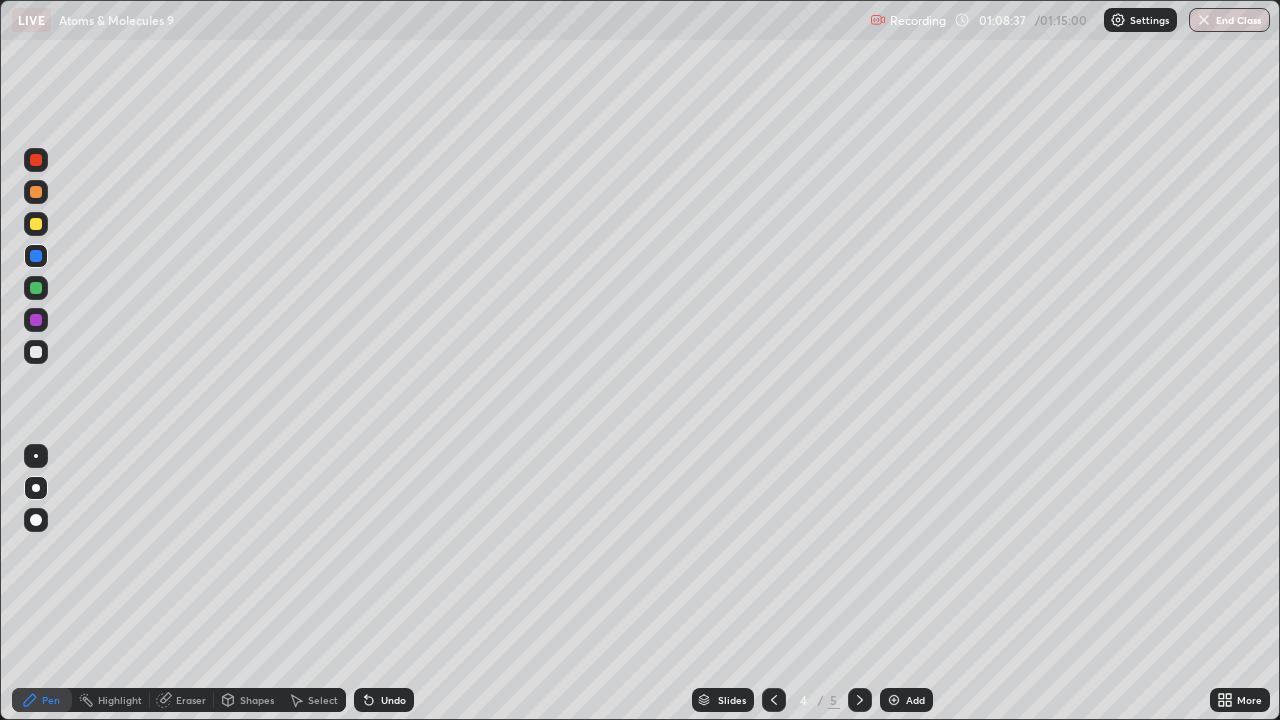 click at bounding box center (36, 320) 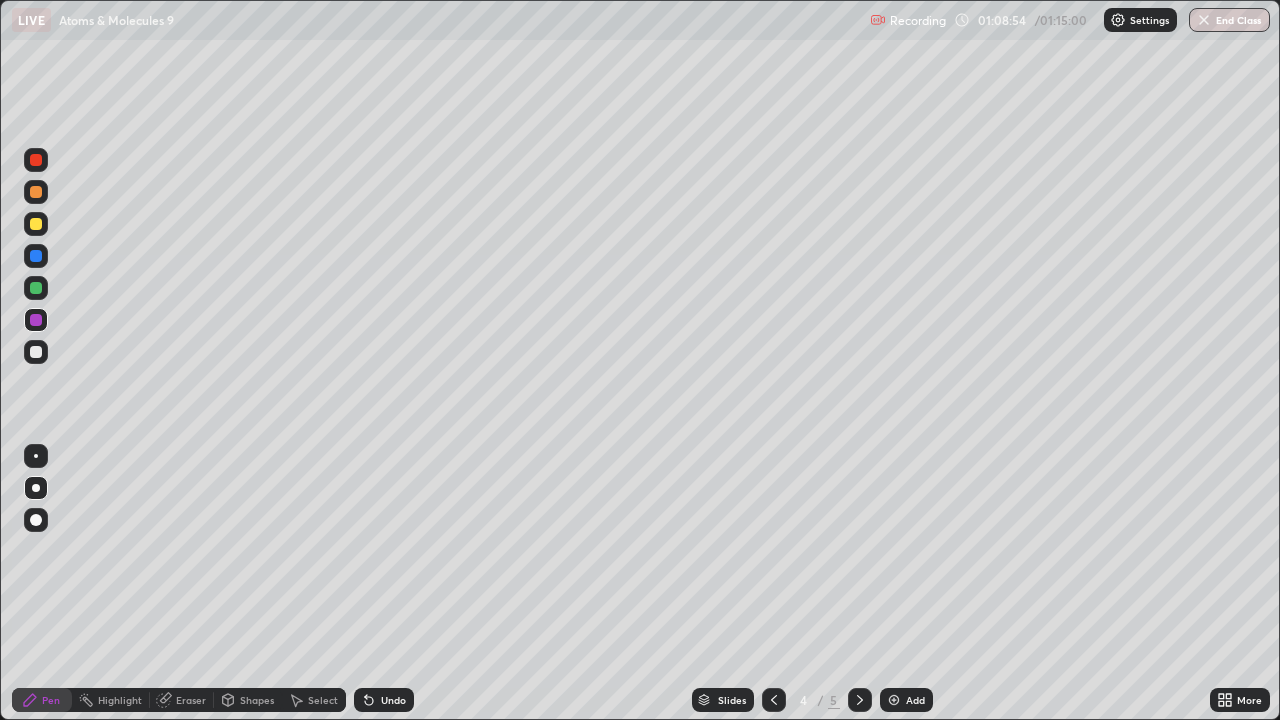 click at bounding box center [860, 700] 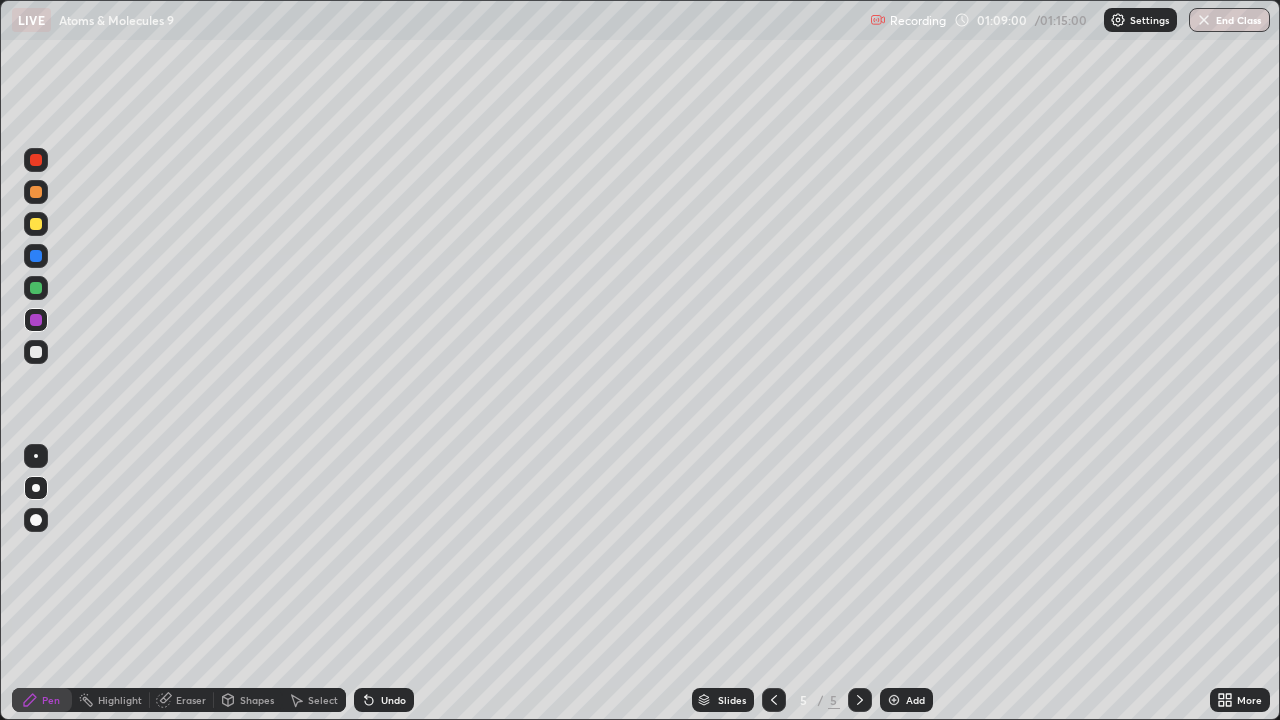 click at bounding box center [36, 352] 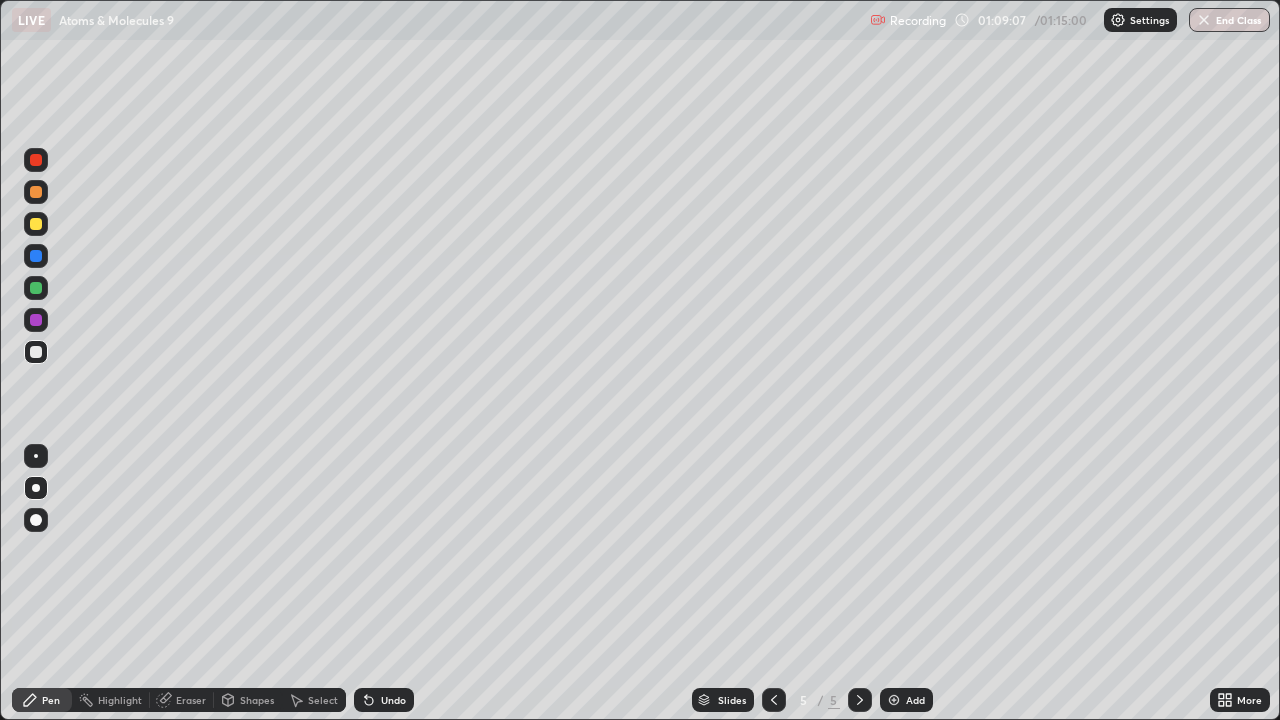 click 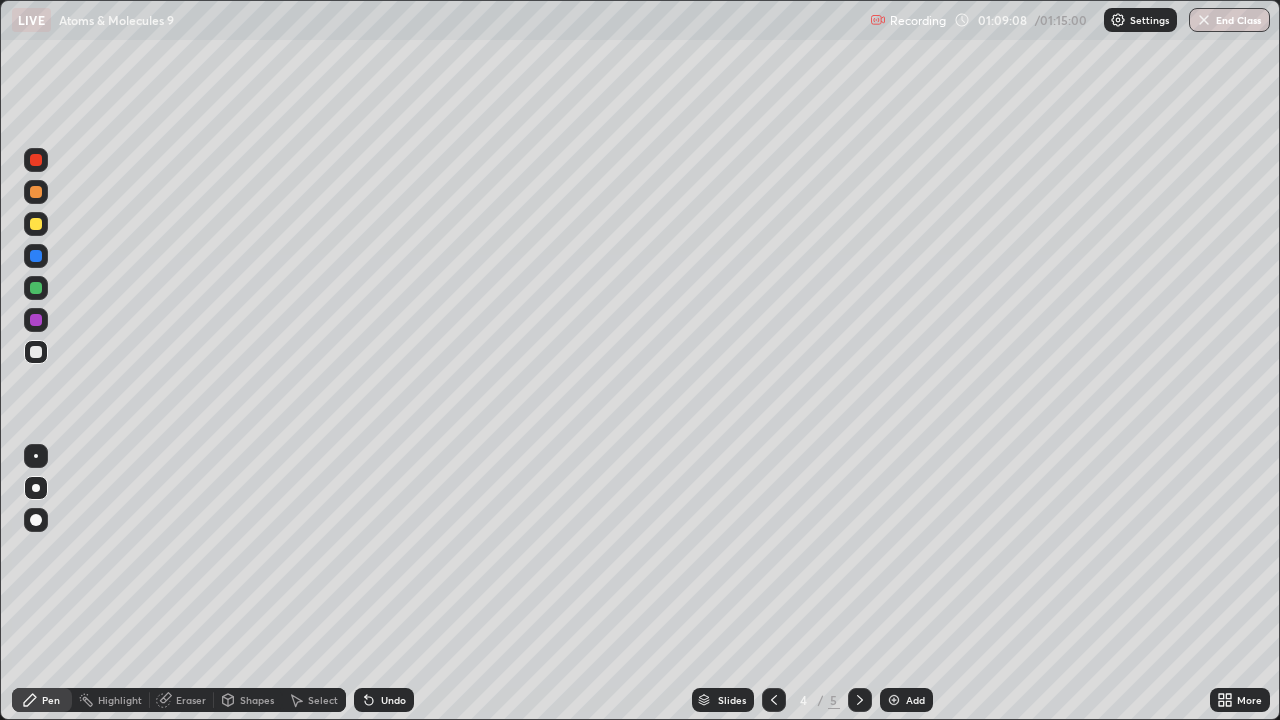 click 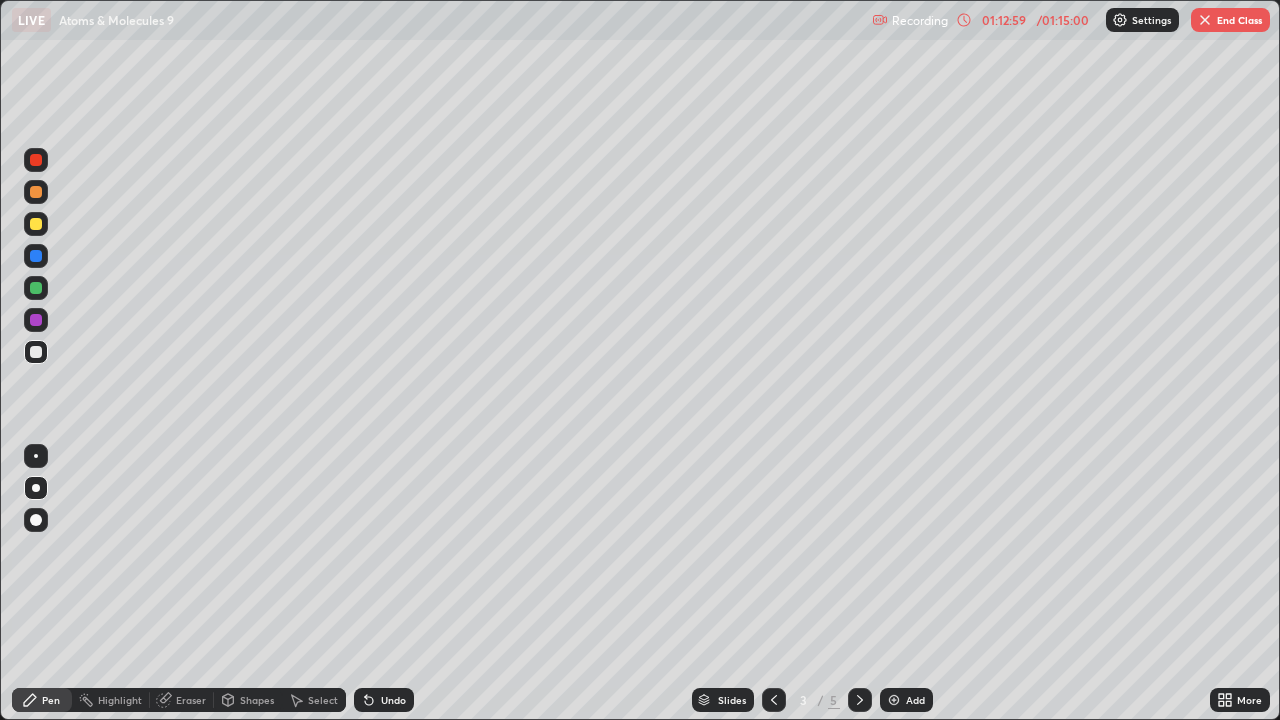 click on "/  01:15:00" at bounding box center [1063, 20] 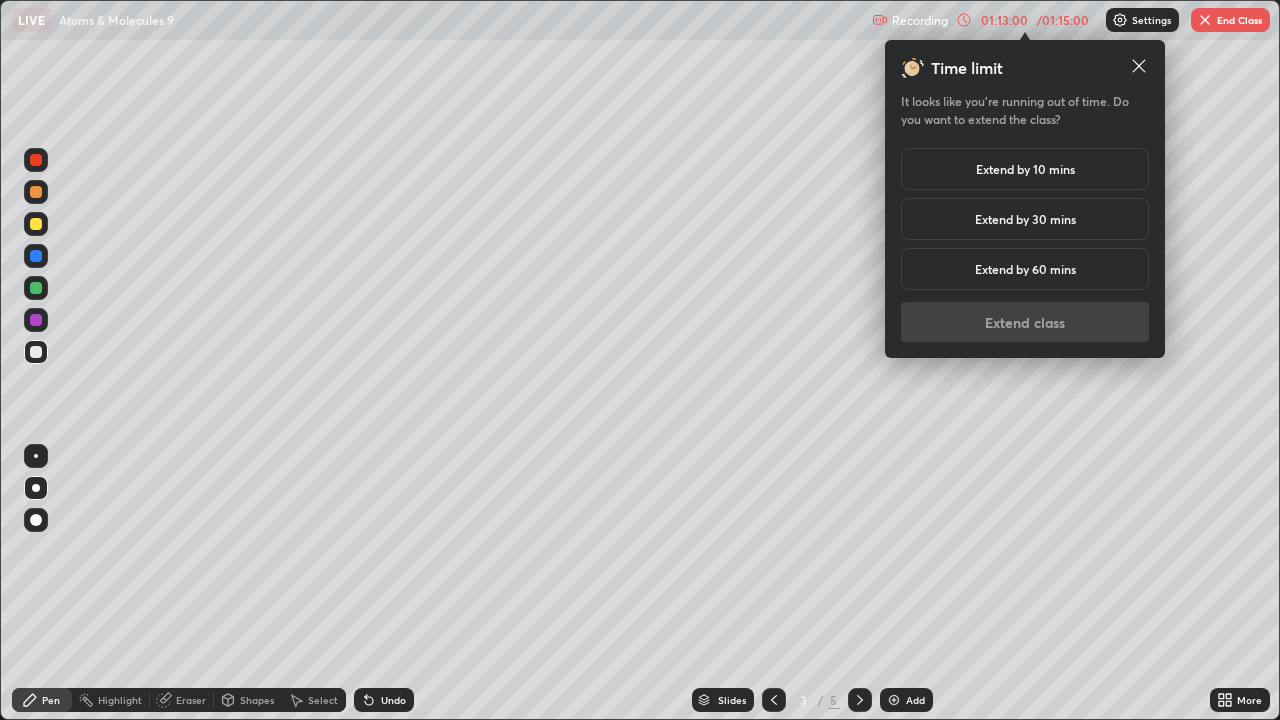 click on "Extend by 10 mins" at bounding box center (1025, 169) 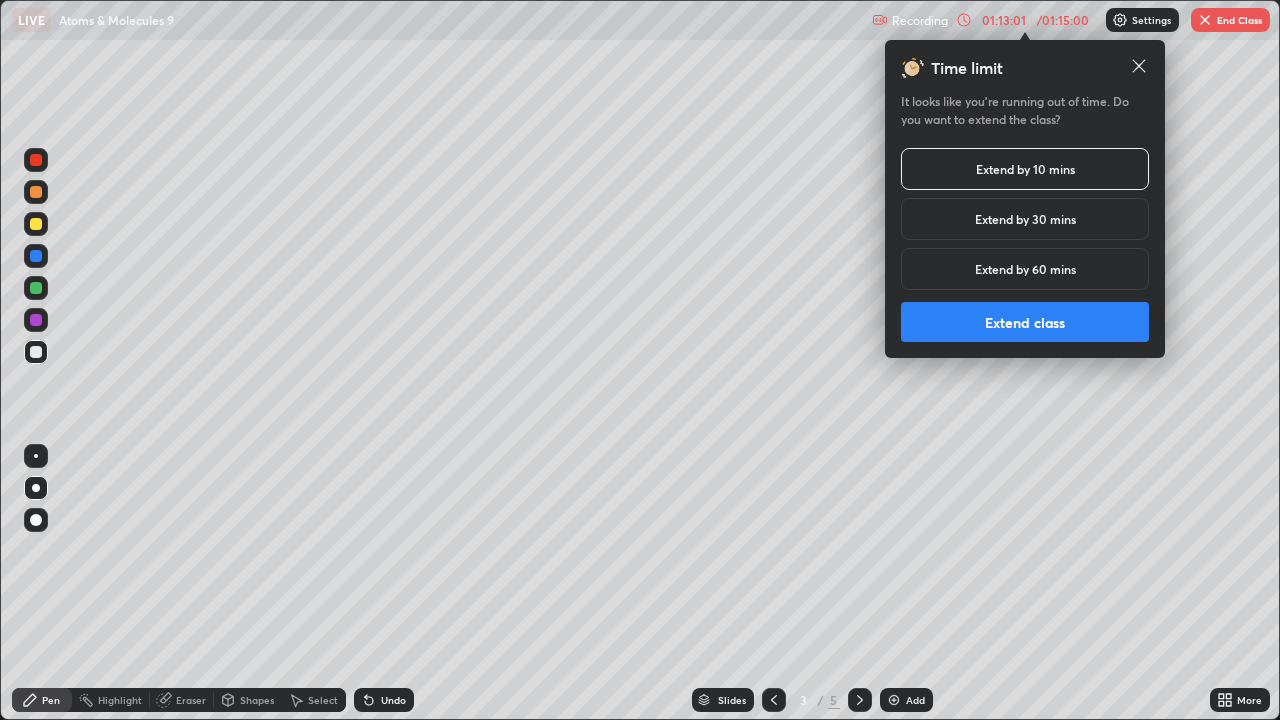 click on "Extend class" at bounding box center [1025, 322] 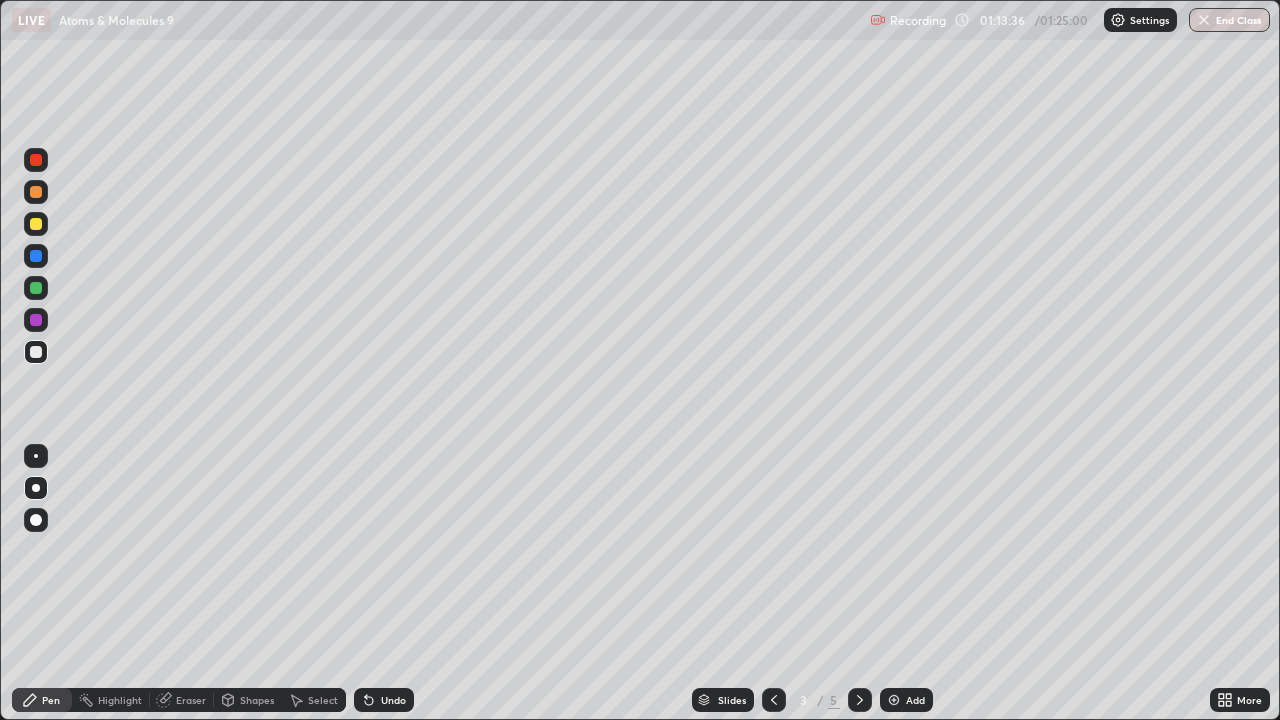click at bounding box center [860, 700] 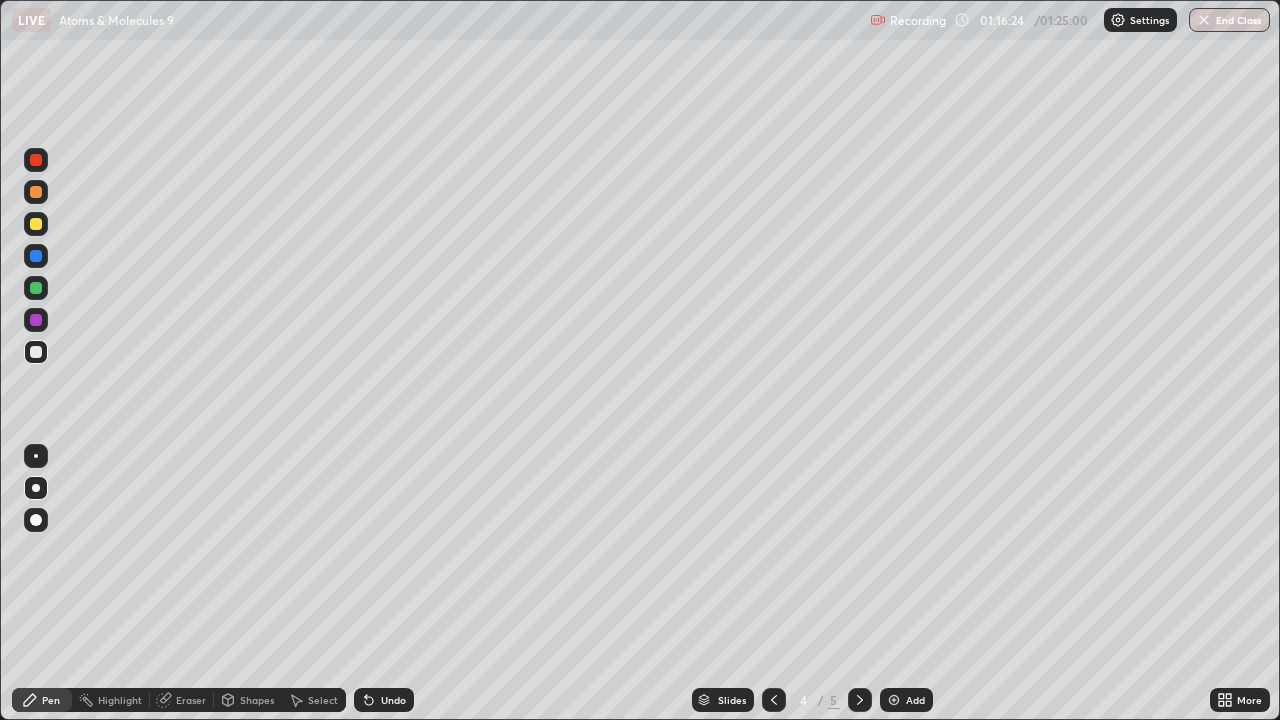 click at bounding box center (860, 700) 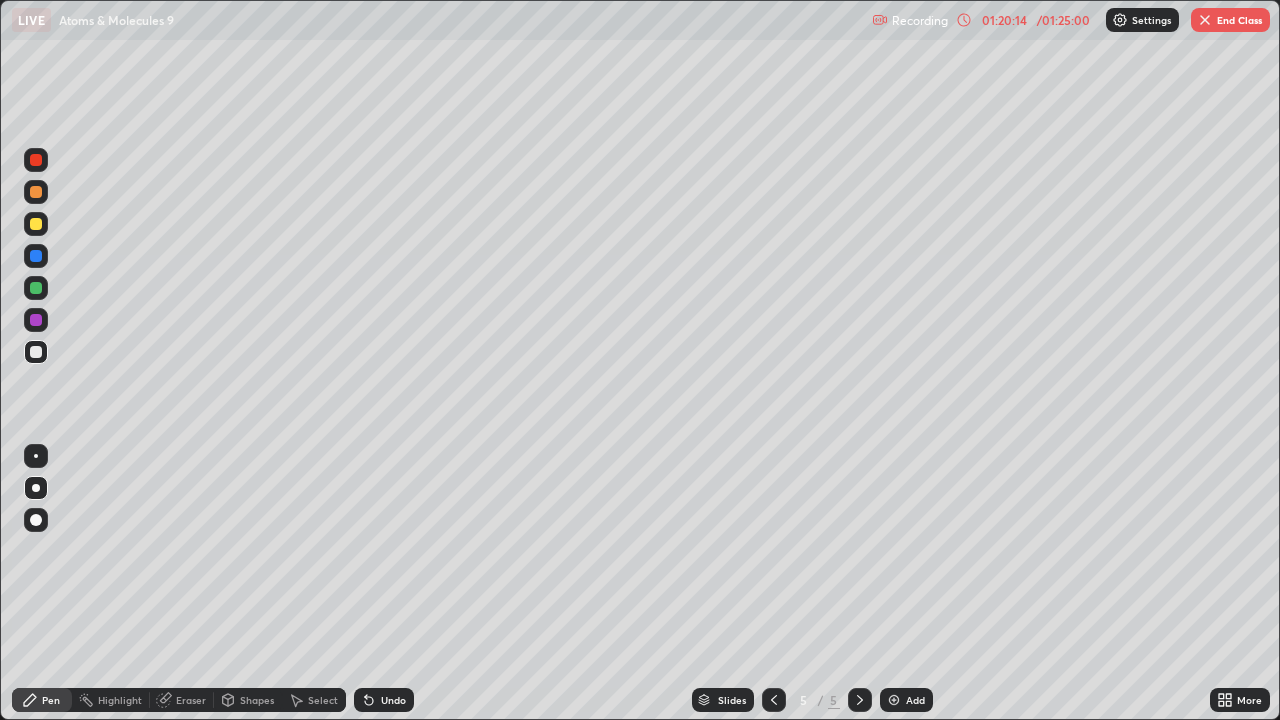 click on "End Class" at bounding box center [1230, 20] 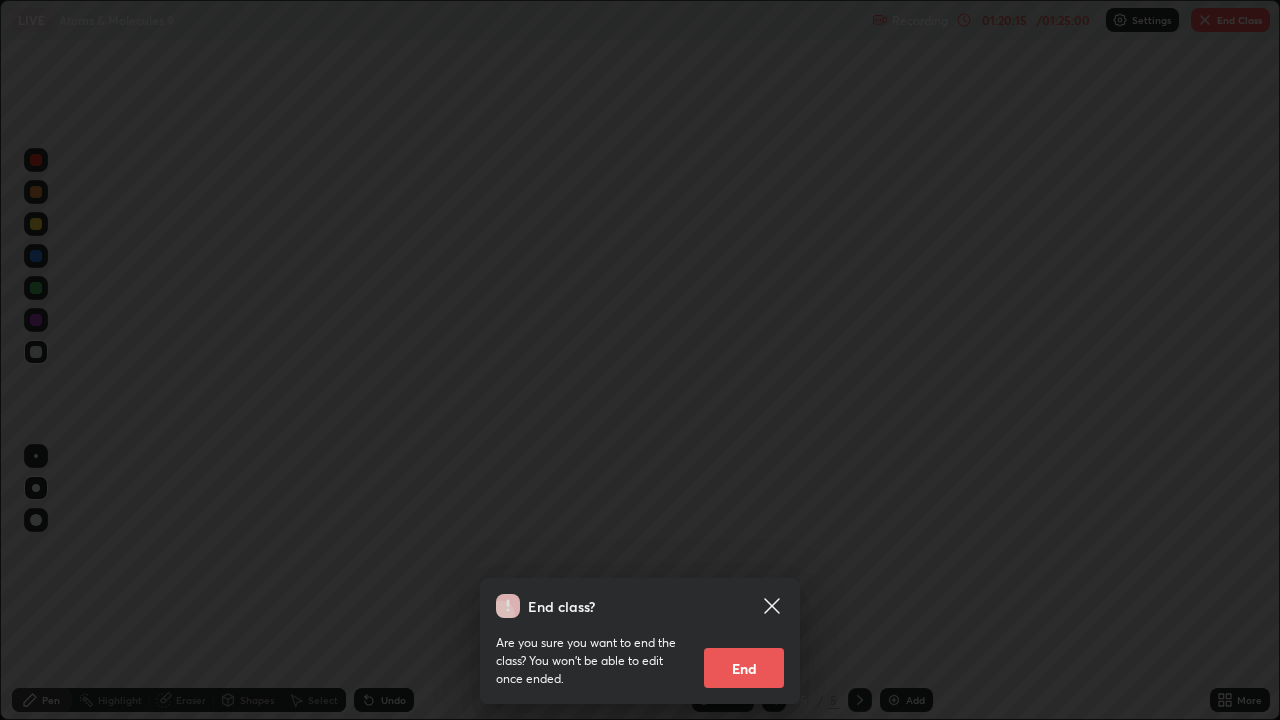 click on "End" at bounding box center [744, 668] 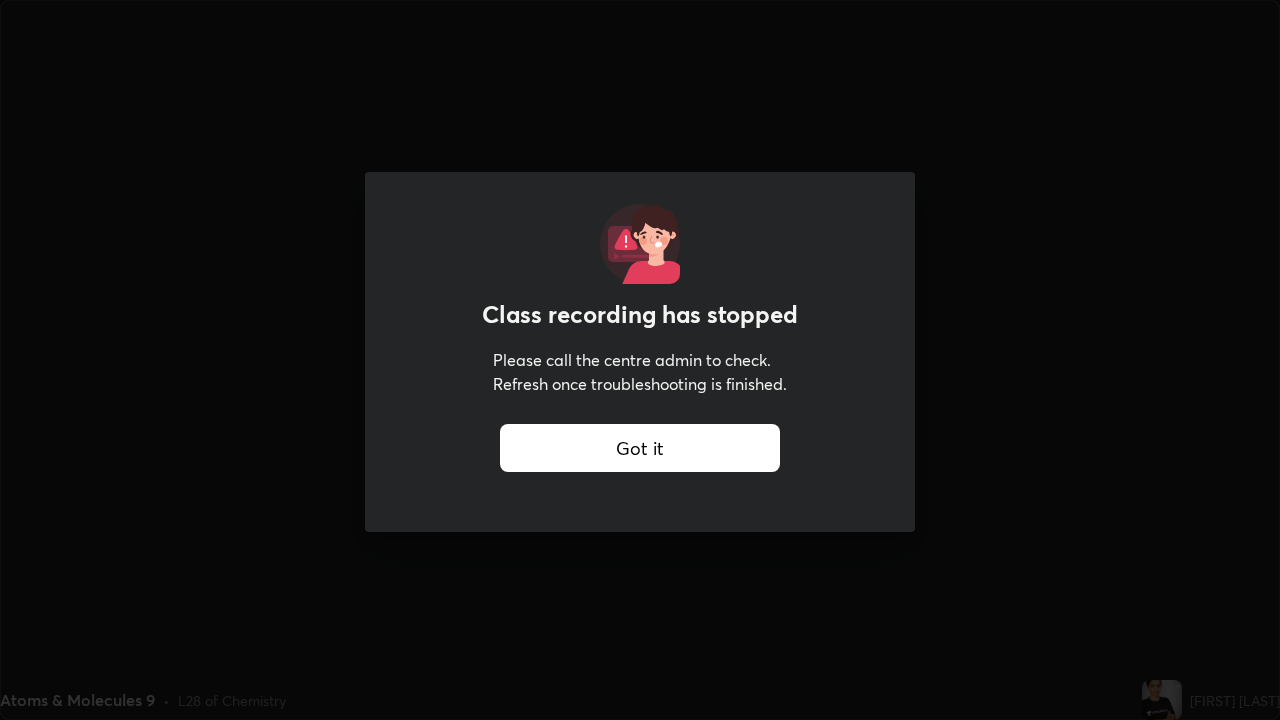 click on "Got it" at bounding box center [640, 448] 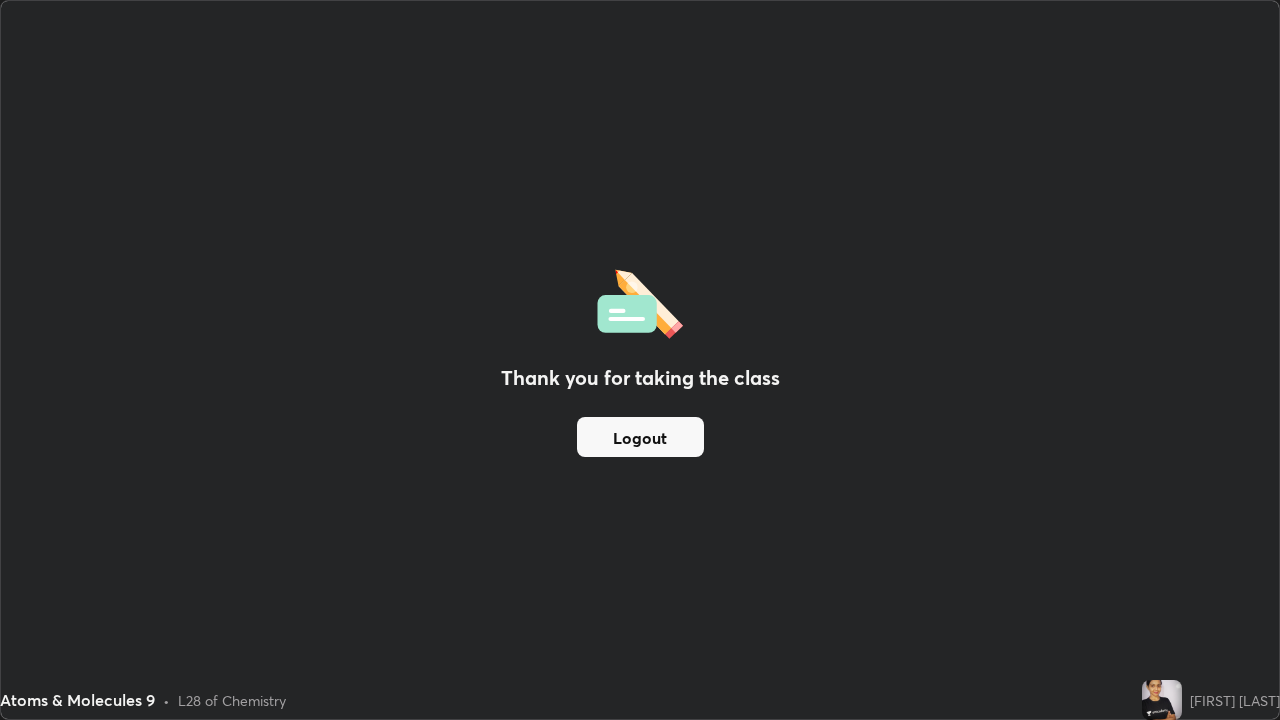 click on "Logout" at bounding box center (640, 437) 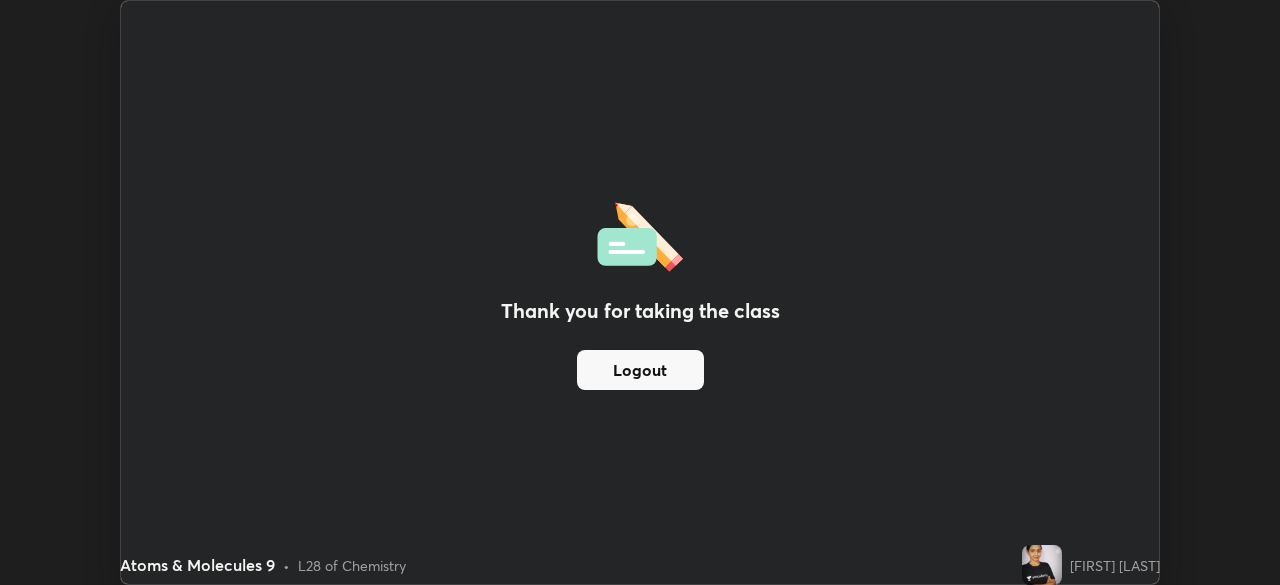 scroll, scrollTop: 585, scrollLeft: 1280, axis: both 